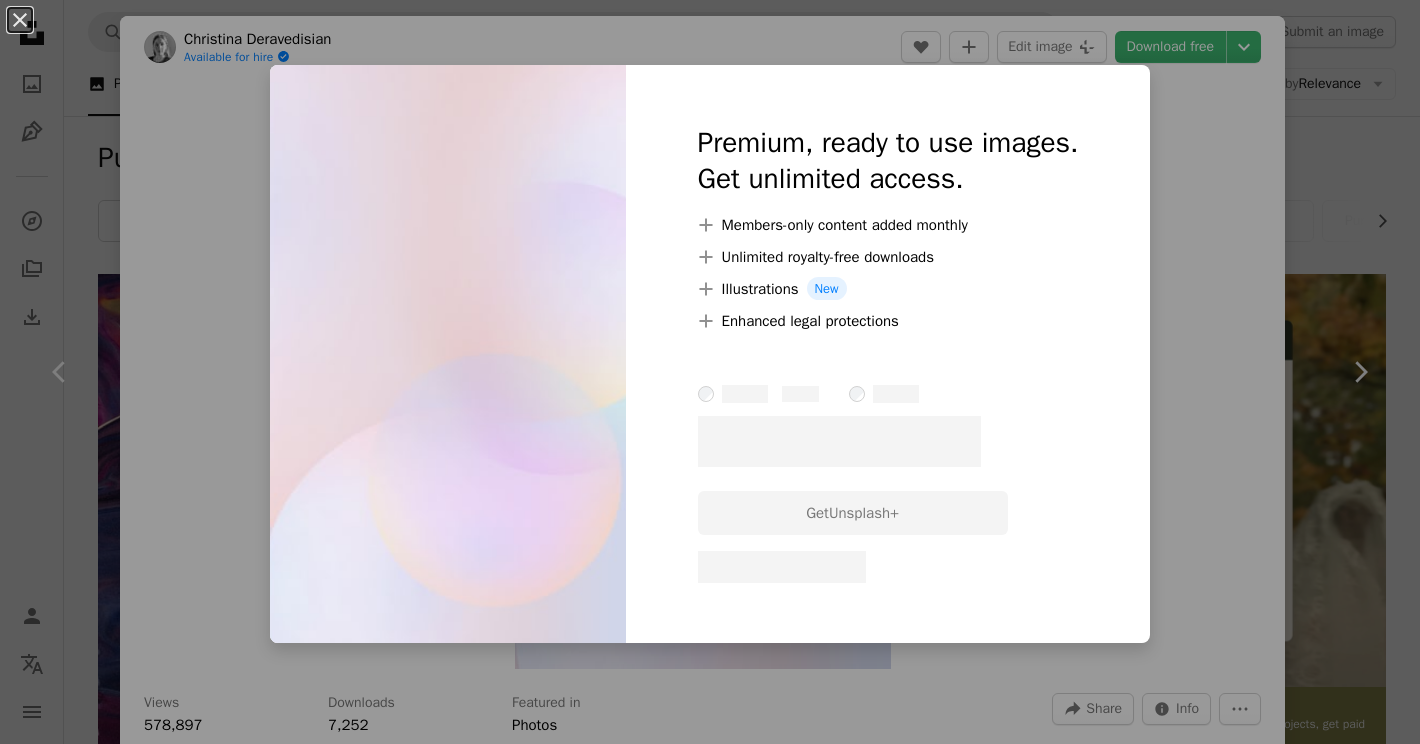 scroll, scrollTop: 28478, scrollLeft: 0, axis: vertical 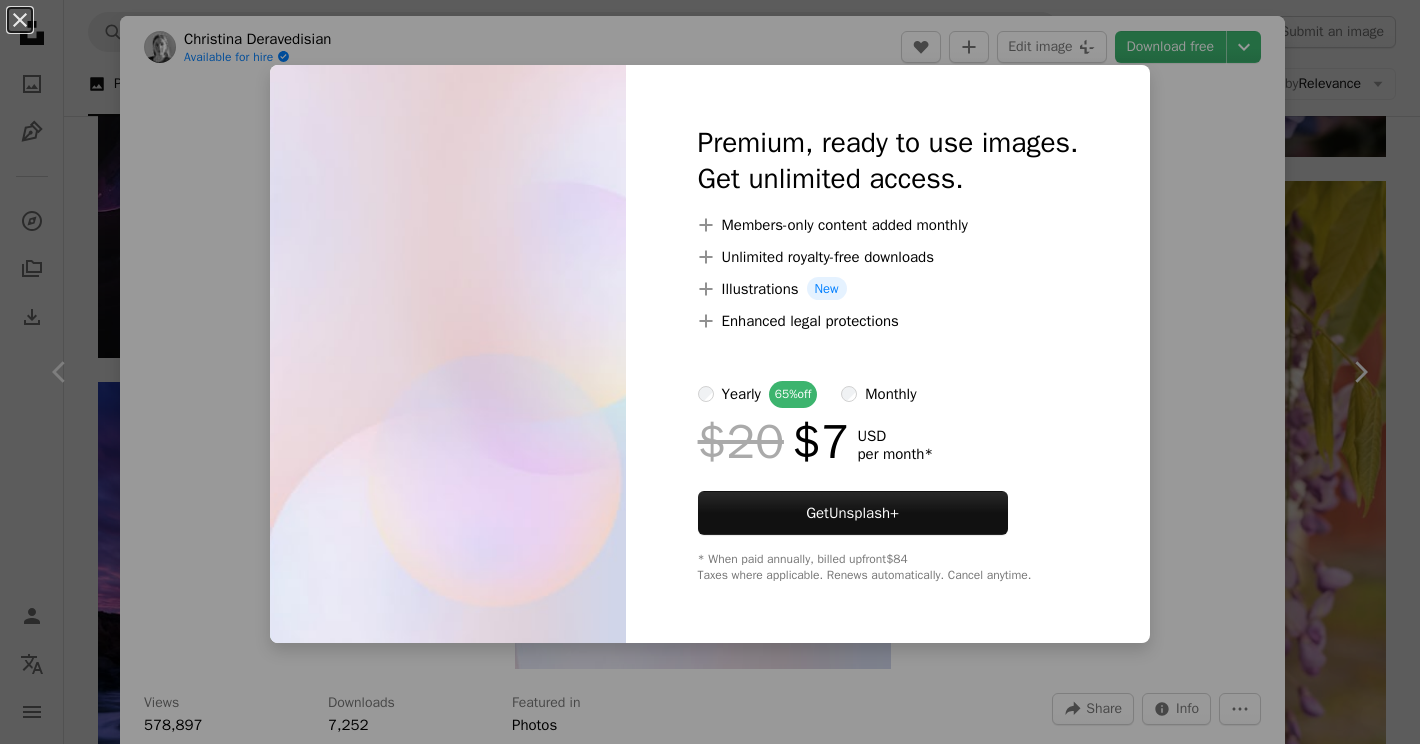 click on "An X shape Premium, ready to use images. Get unlimited access. A plus sign Members-only content added monthly A plus sign Unlimited royalty-free downloads A plus sign Illustrations  New A plus sign Enhanced legal protections yearly 65%  off monthly $20   $7 USD per month * Get  Unsplash+ * When paid annually, billed upfront  $84 Taxes where applicable. Renews automatically. Cancel anytime." at bounding box center [710, 372] 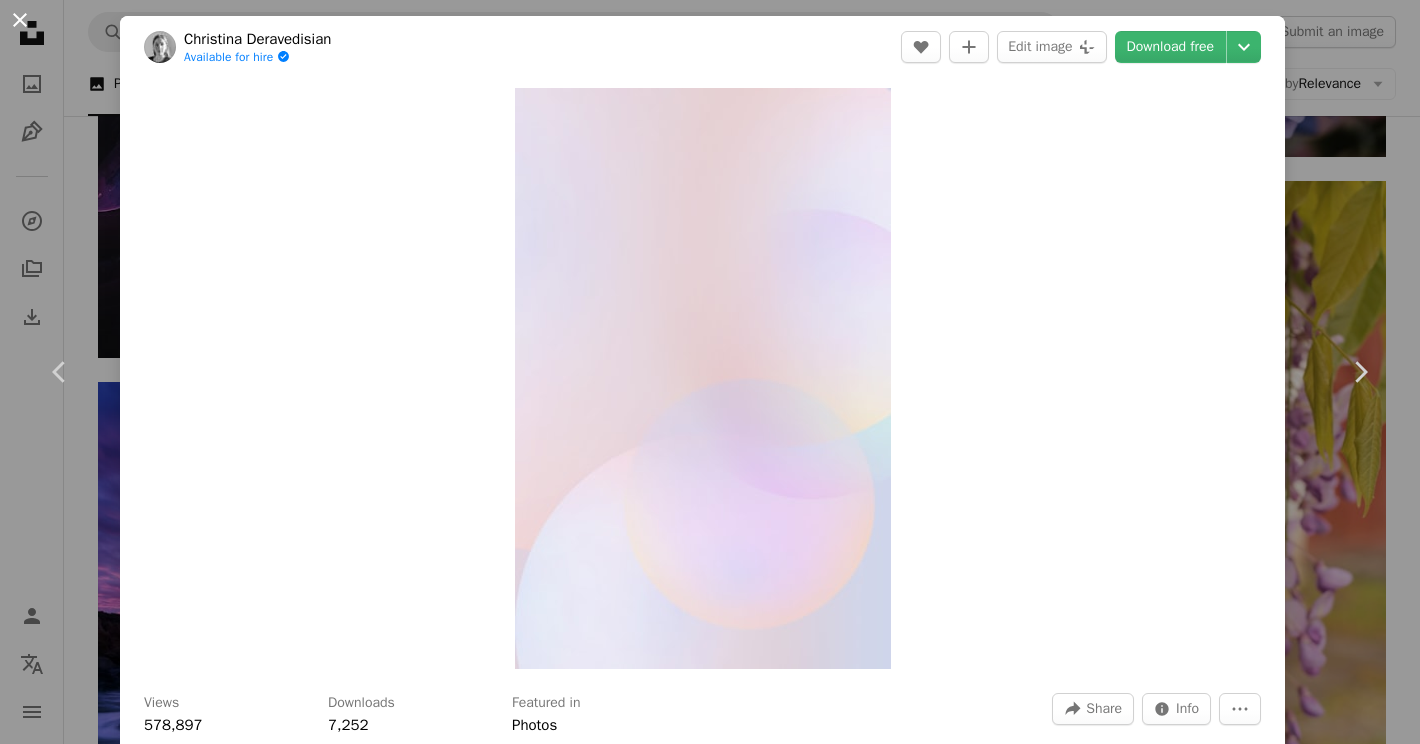 click on "An X shape" at bounding box center [20, 20] 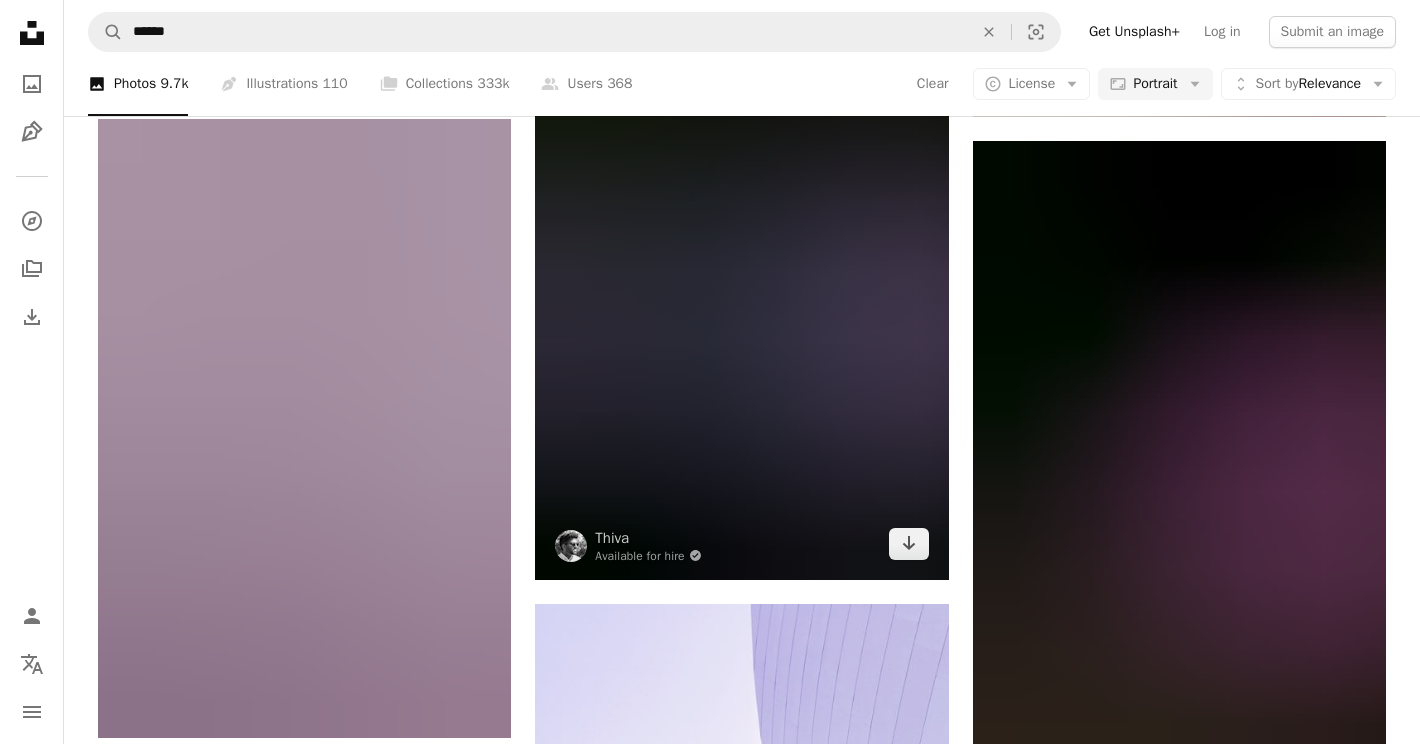 scroll, scrollTop: 35401, scrollLeft: 0, axis: vertical 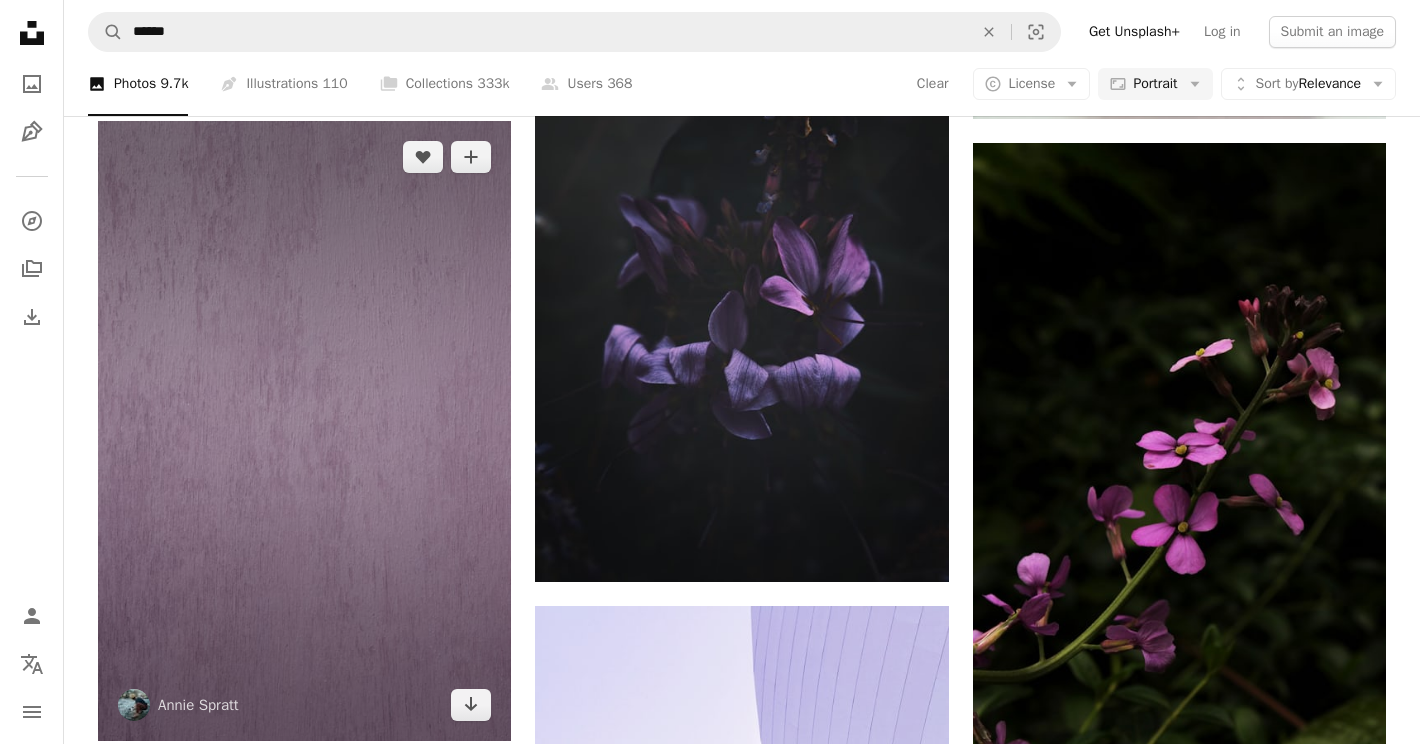 click at bounding box center (304, 431) 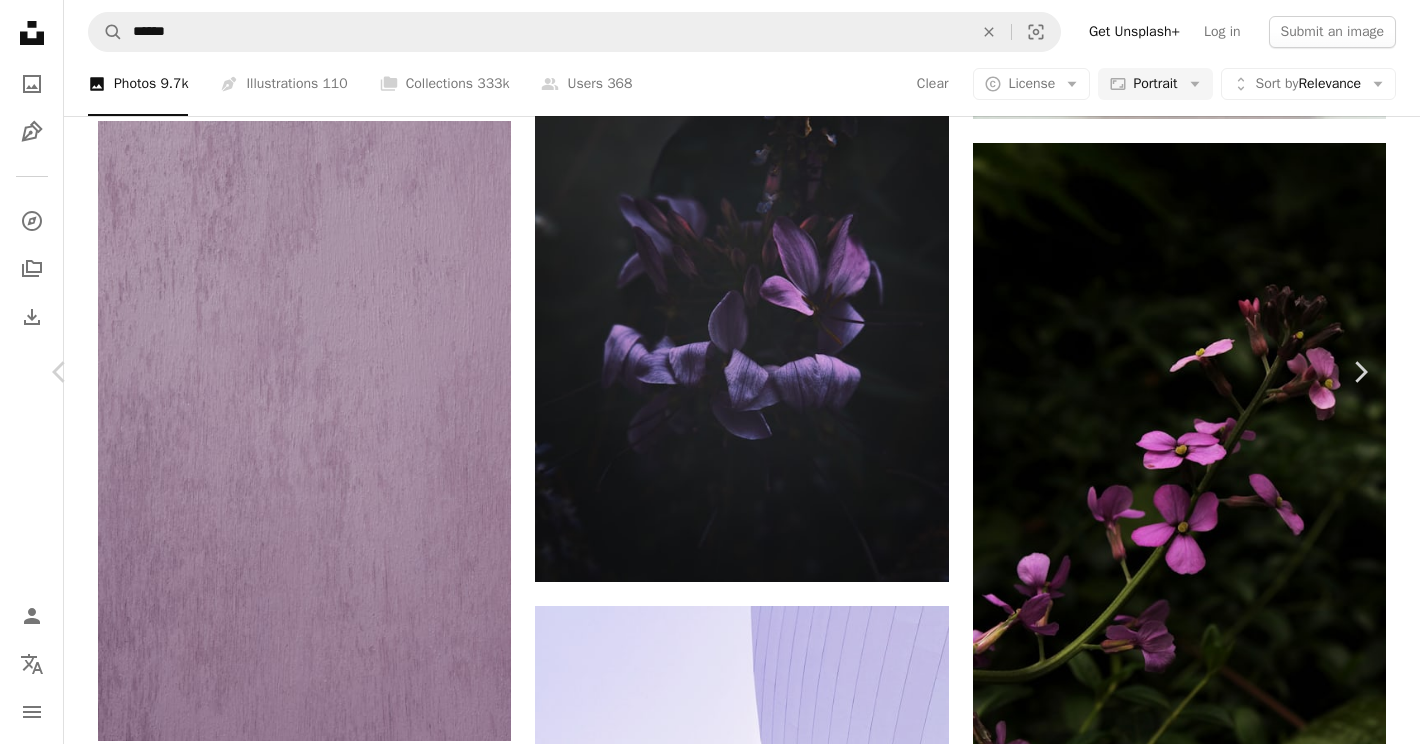 scroll, scrollTop: 2547, scrollLeft: 0, axis: vertical 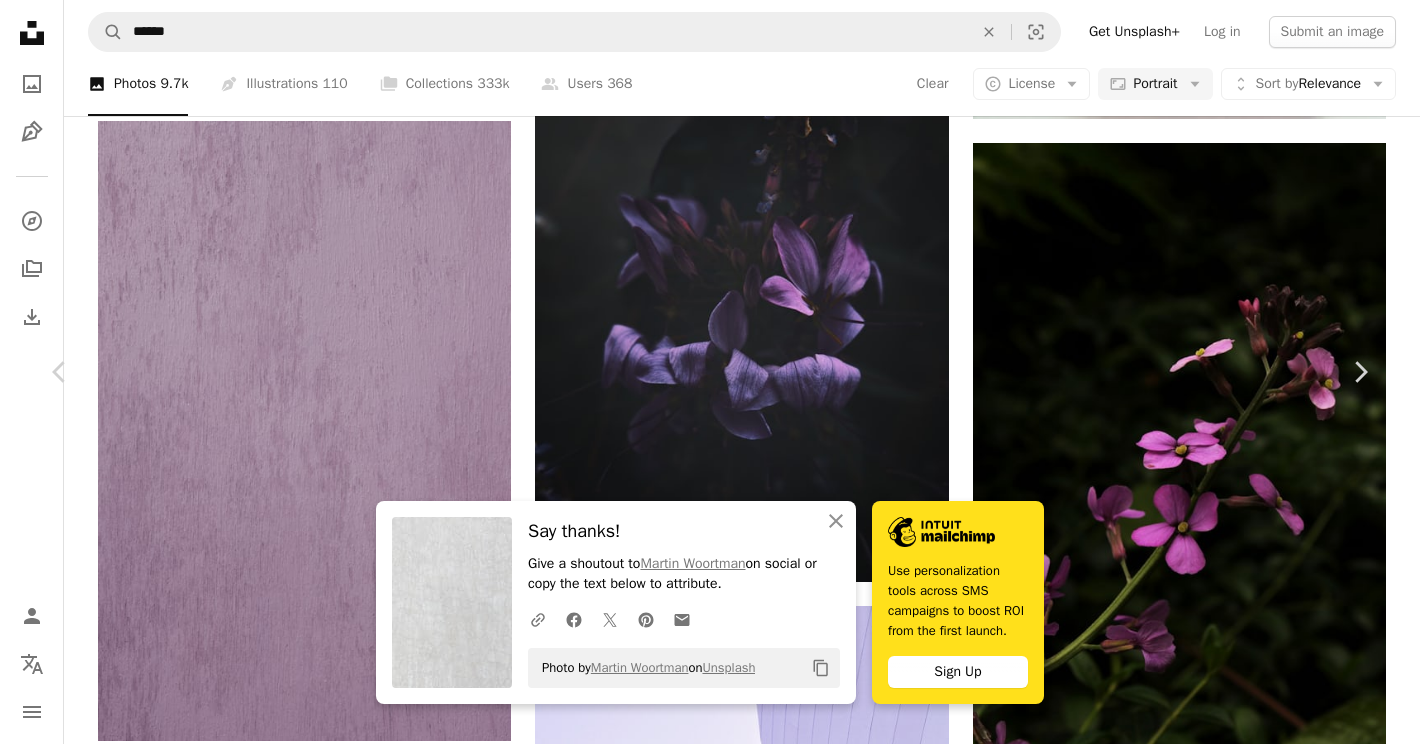click on "An X shape" at bounding box center [20, 20] 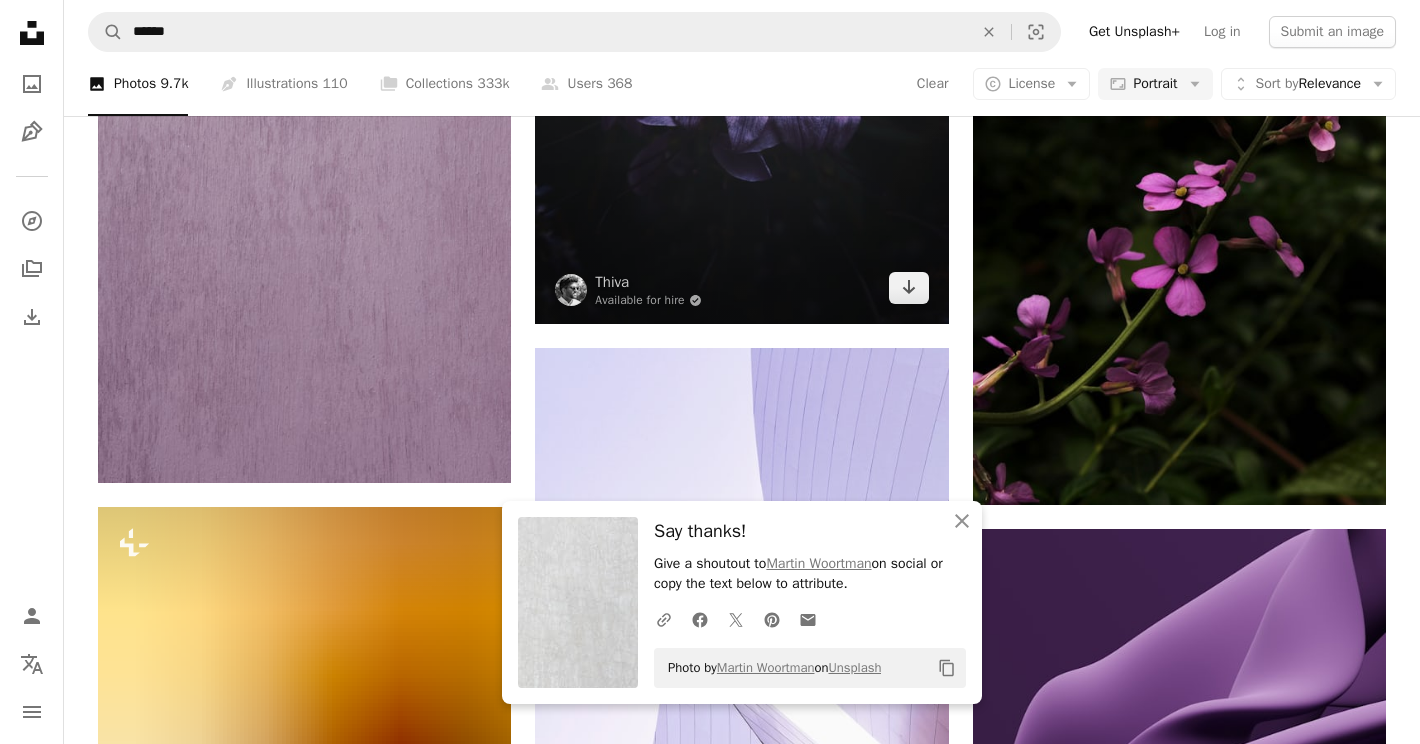 scroll, scrollTop: 35788, scrollLeft: 0, axis: vertical 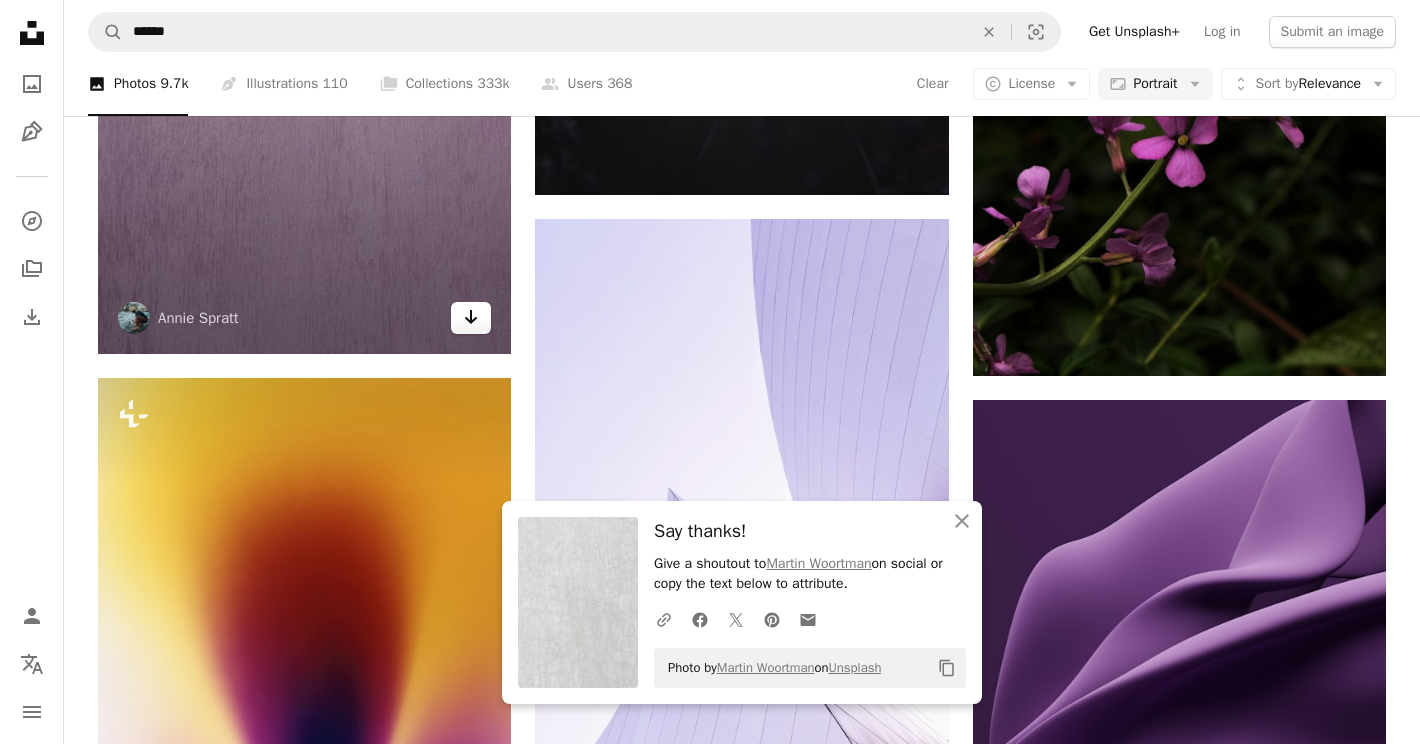 click on "Arrow pointing down" at bounding box center (471, 318) 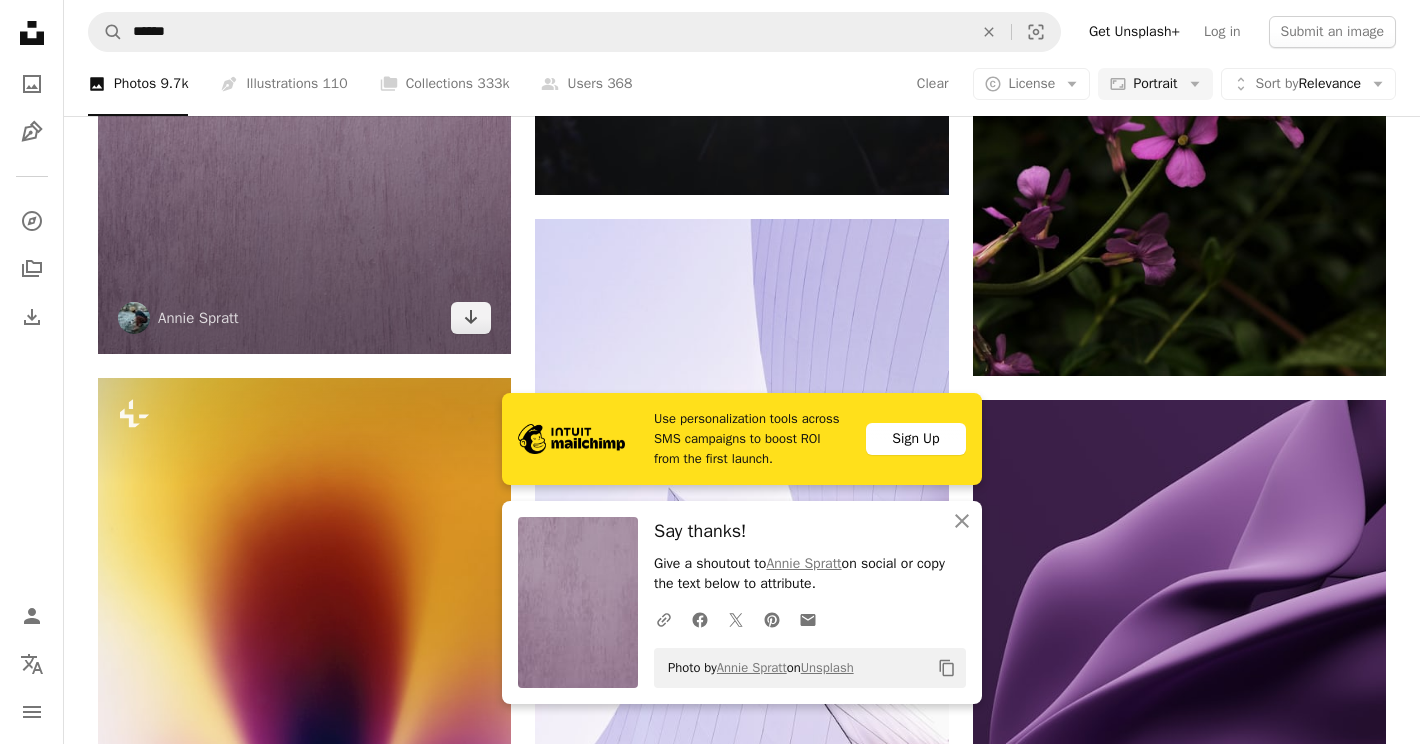 click at bounding box center (304, 44) 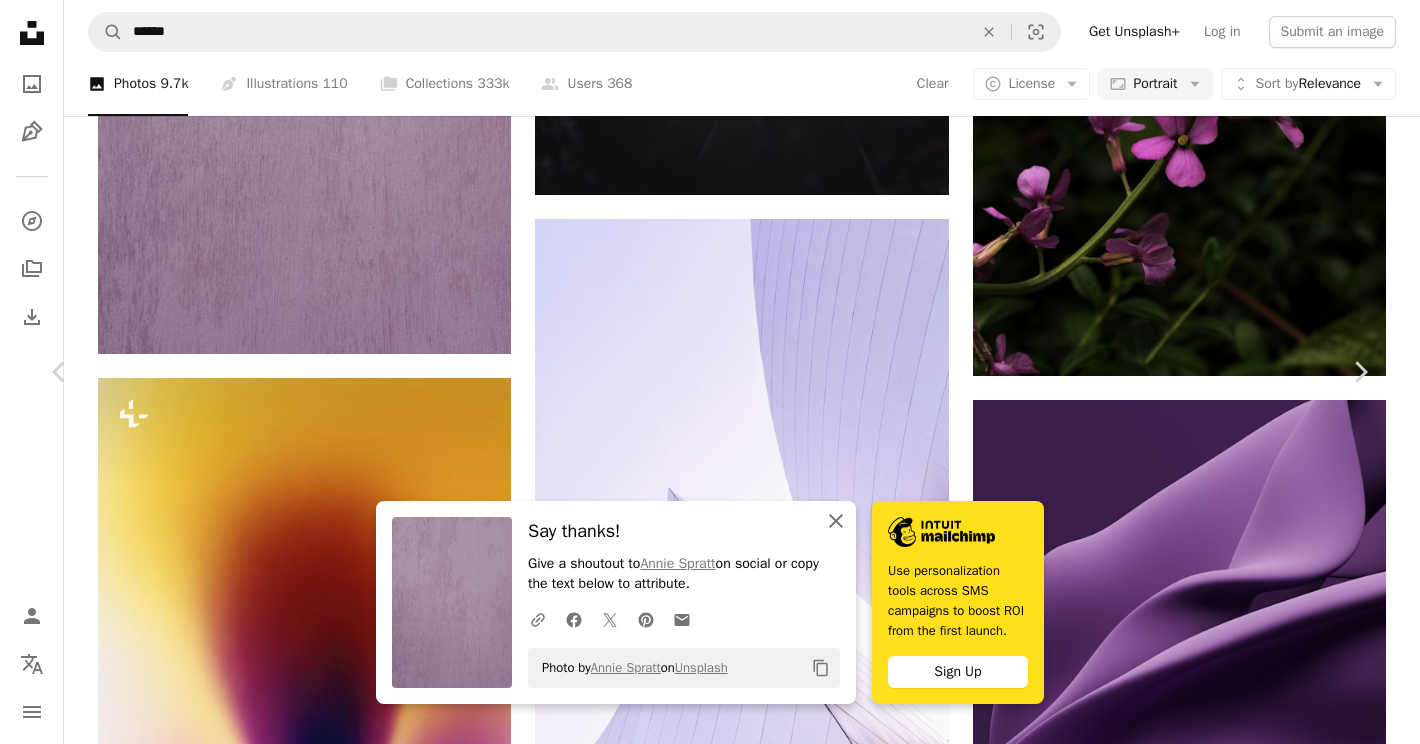click 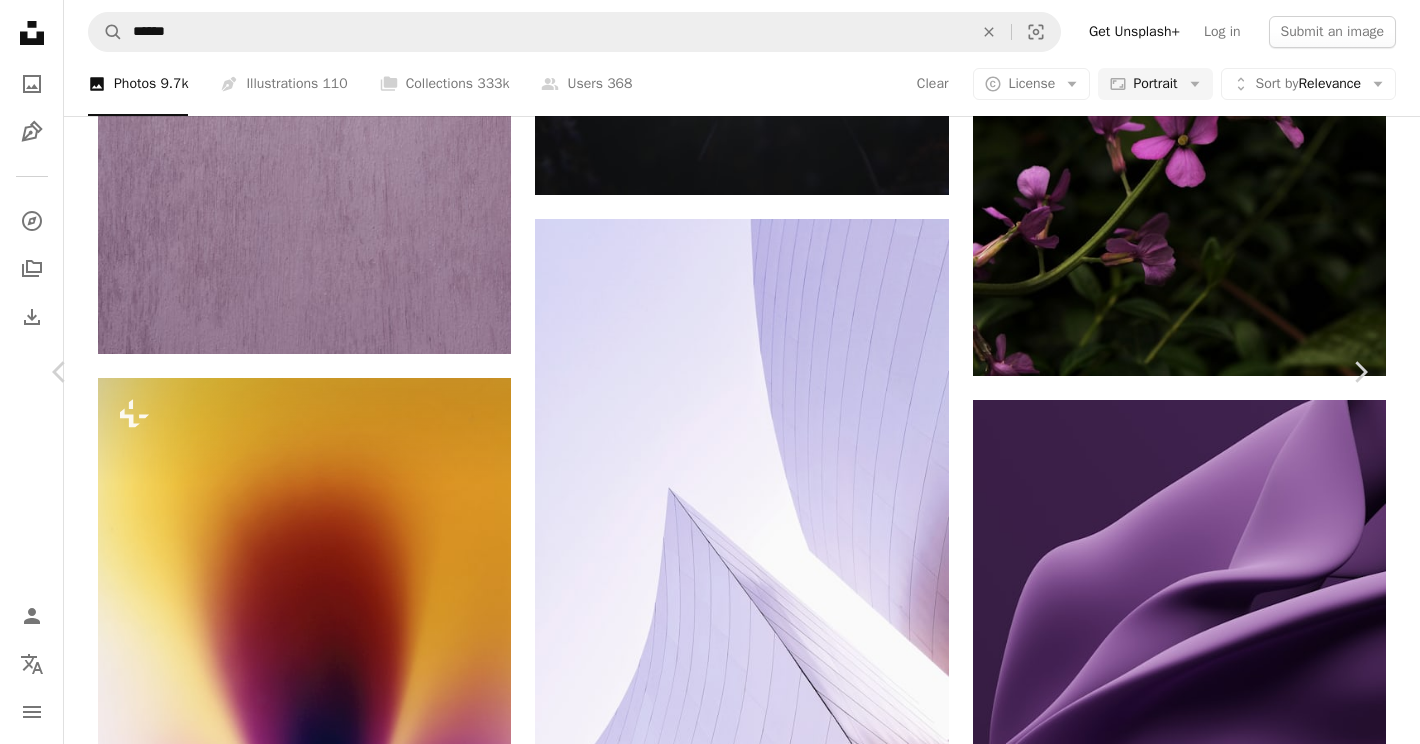 scroll, scrollTop: 4581, scrollLeft: 0, axis: vertical 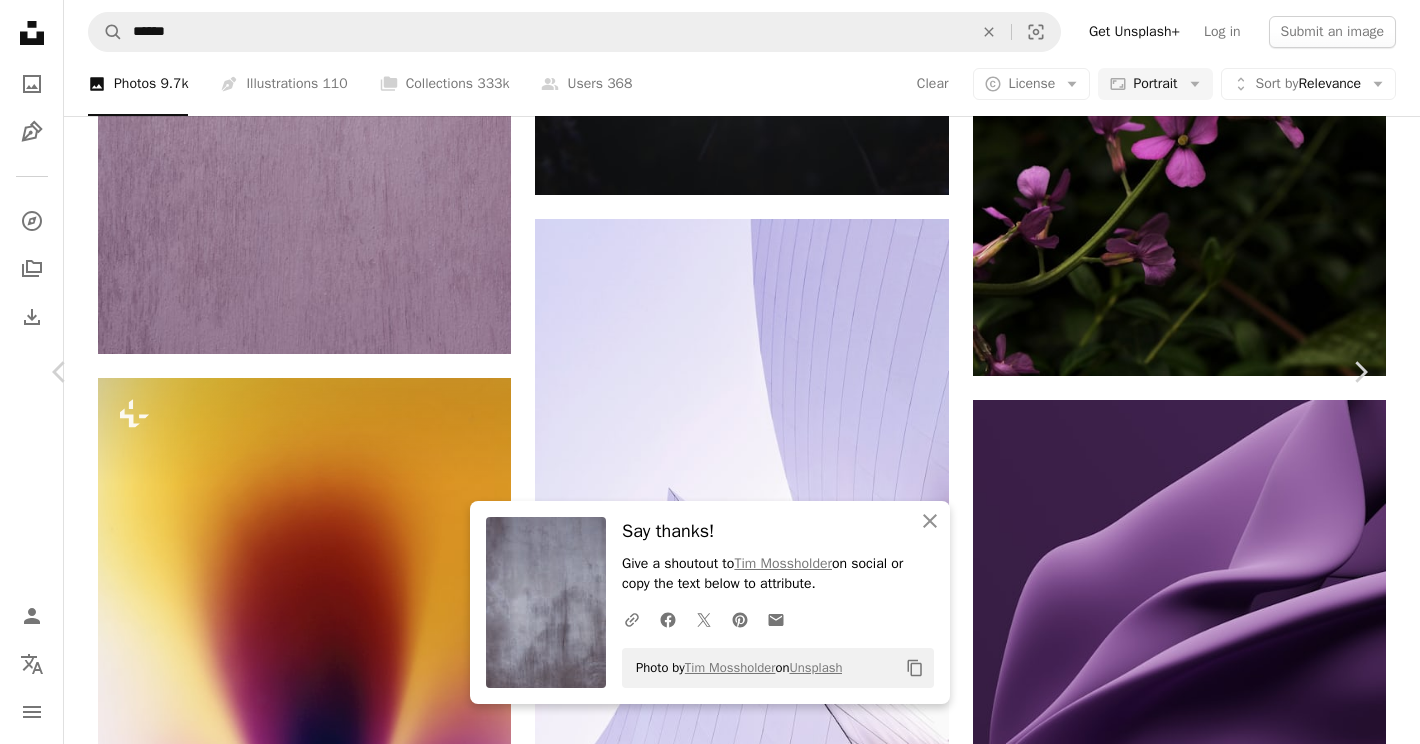 click on "An X shape" at bounding box center [20, 20] 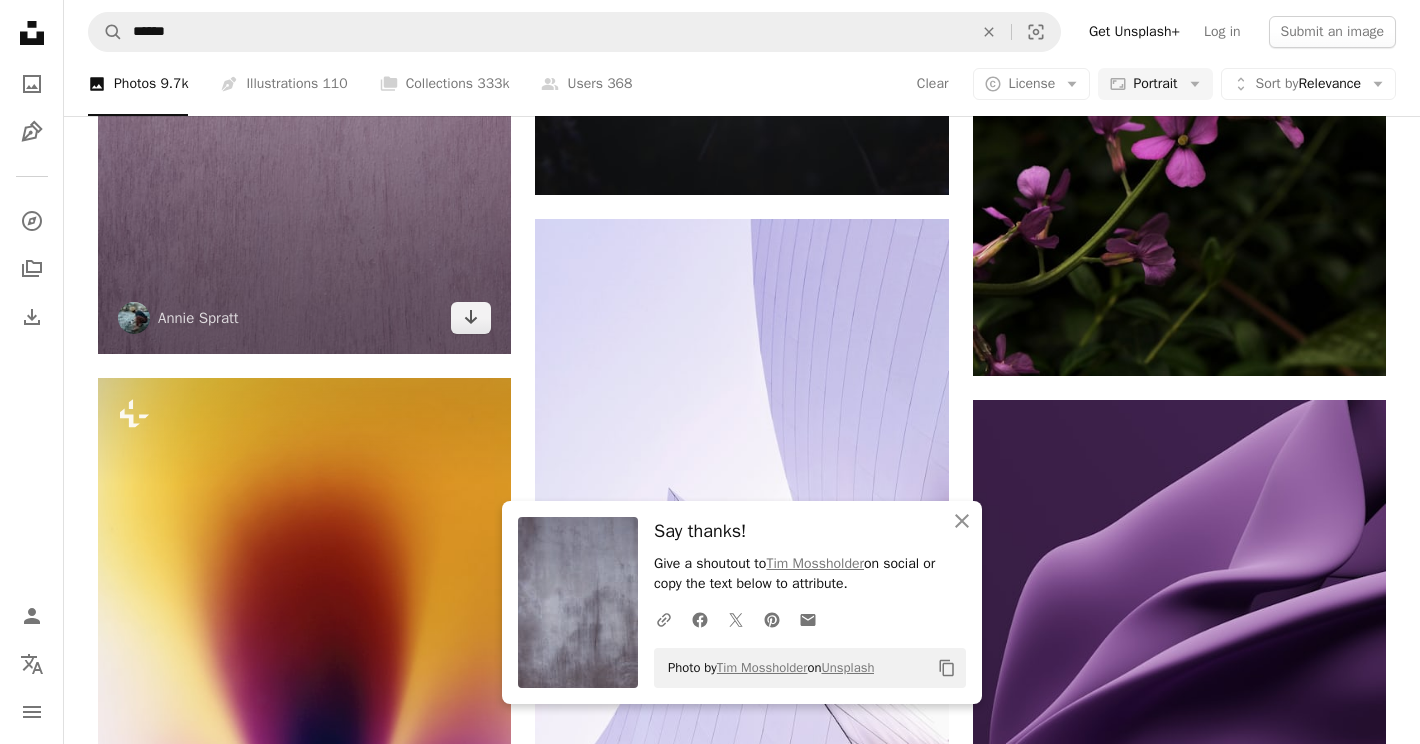 click at bounding box center [304, 44] 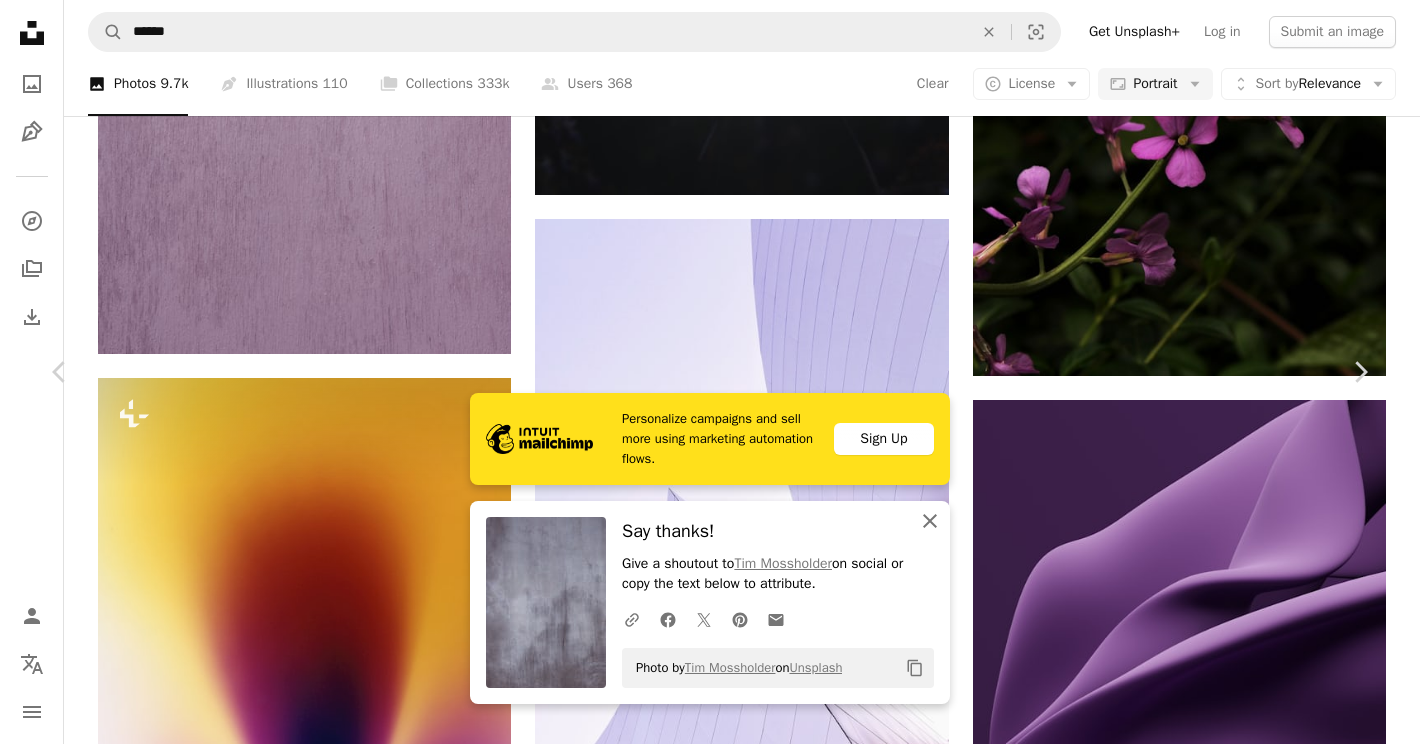 click on "An X shape" 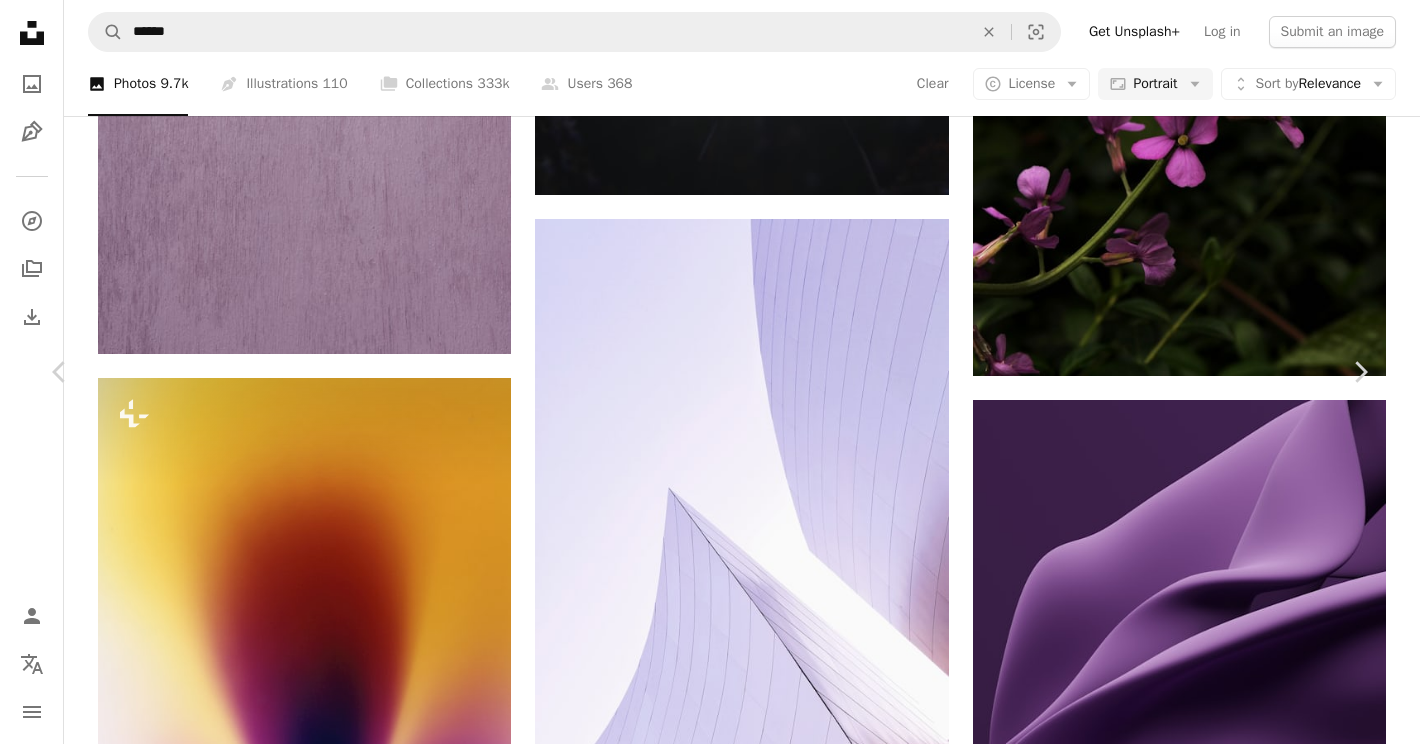scroll, scrollTop: 6624, scrollLeft: 0, axis: vertical 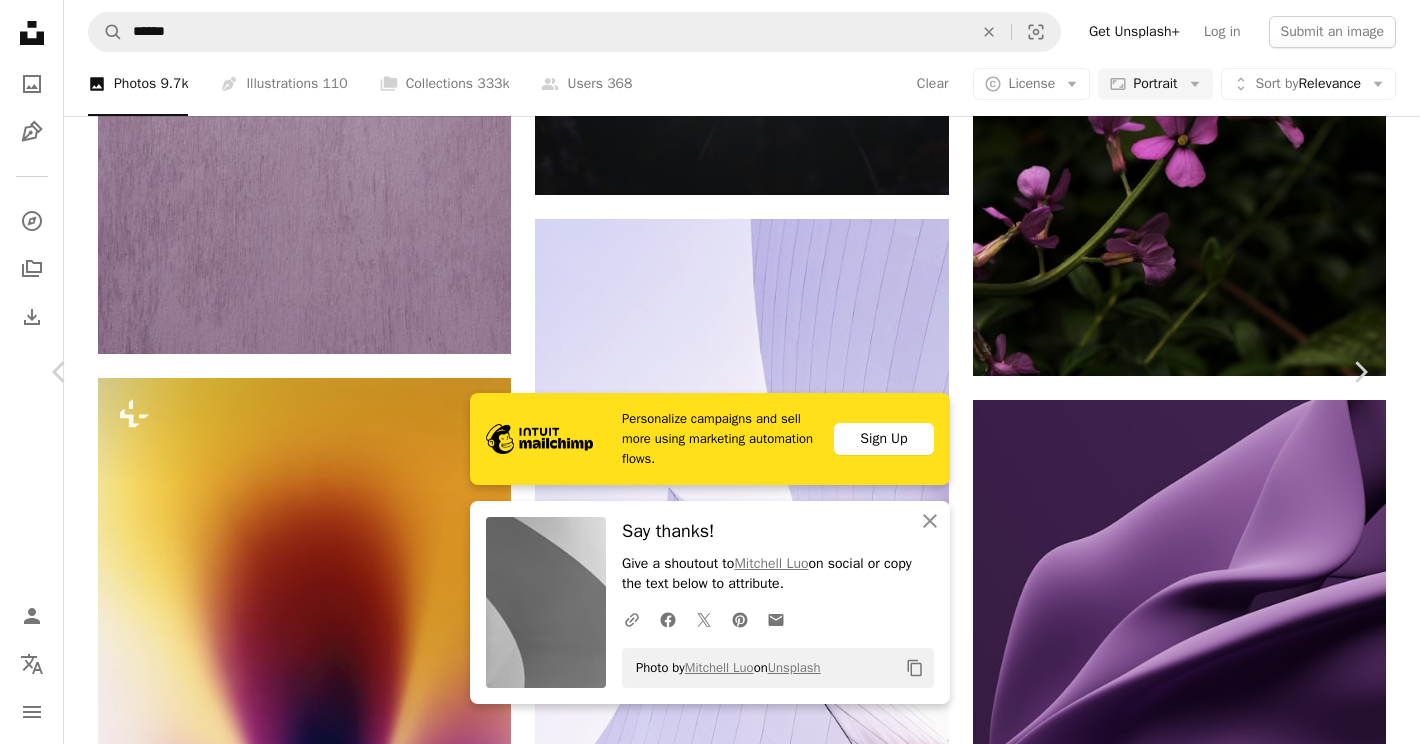 click on "An X shape" at bounding box center [20, 20] 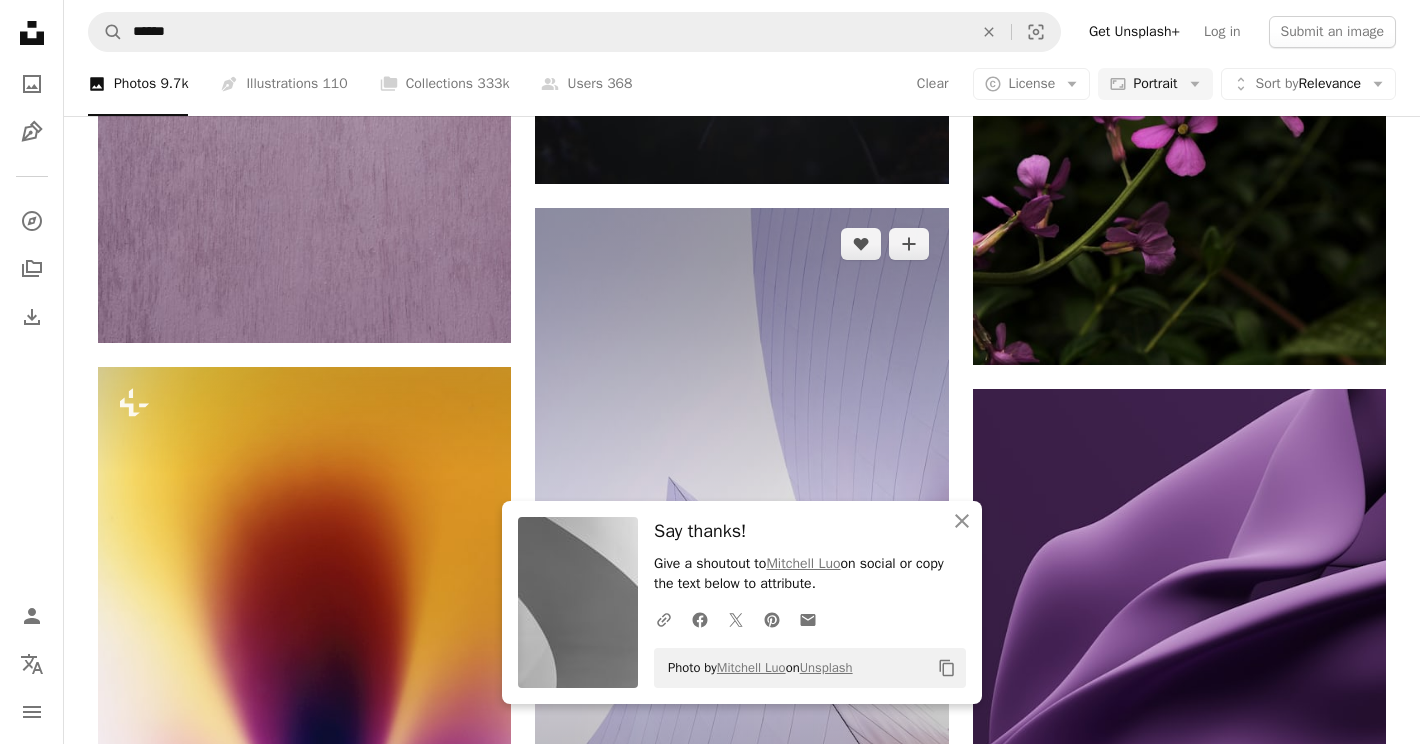 scroll, scrollTop: 35771, scrollLeft: 0, axis: vertical 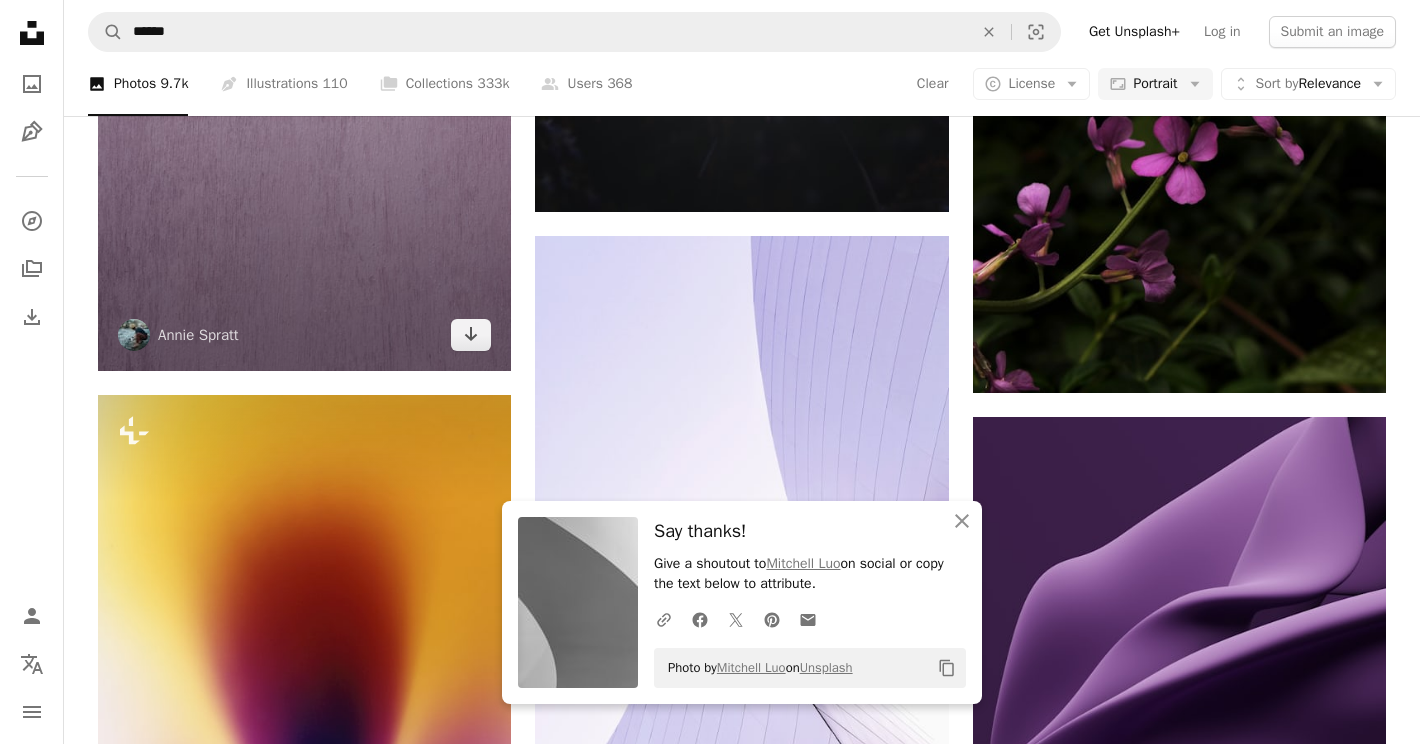 click at bounding box center (304, 61) 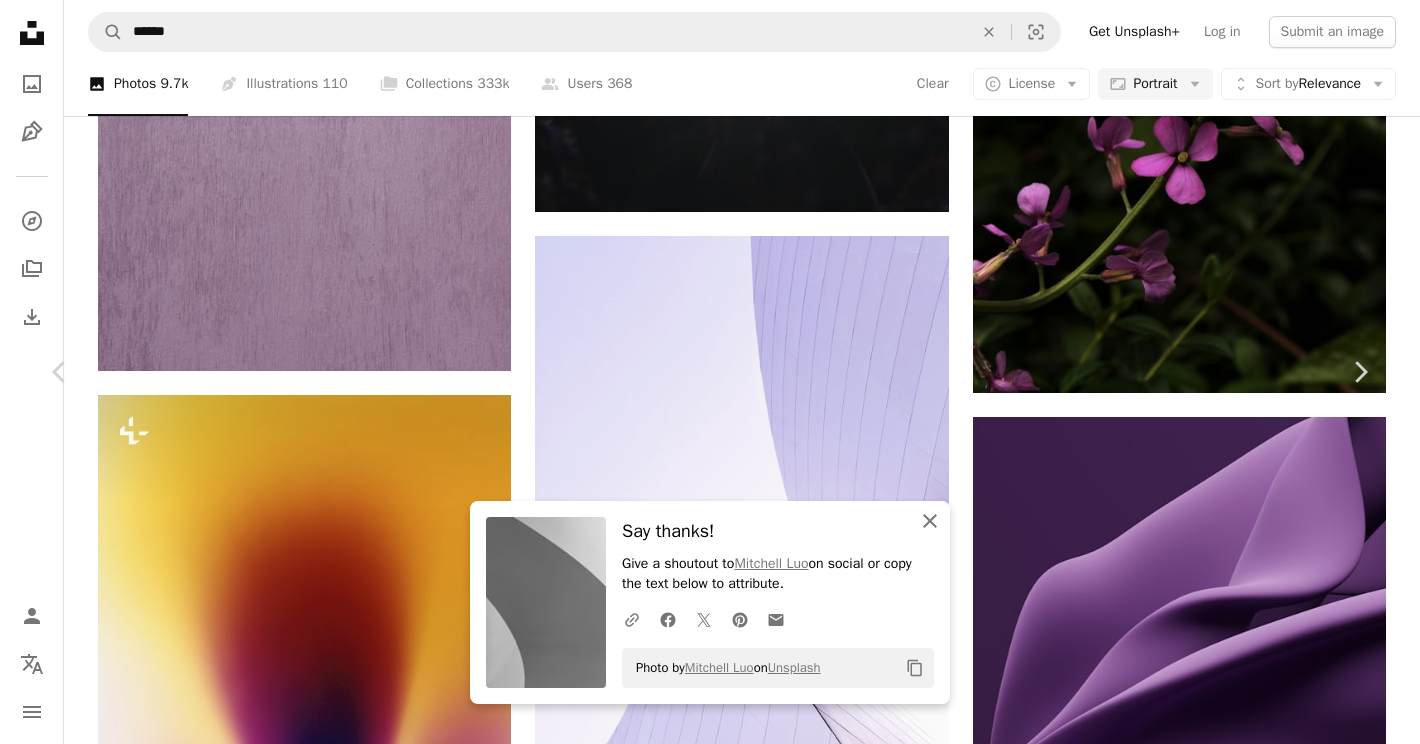 click 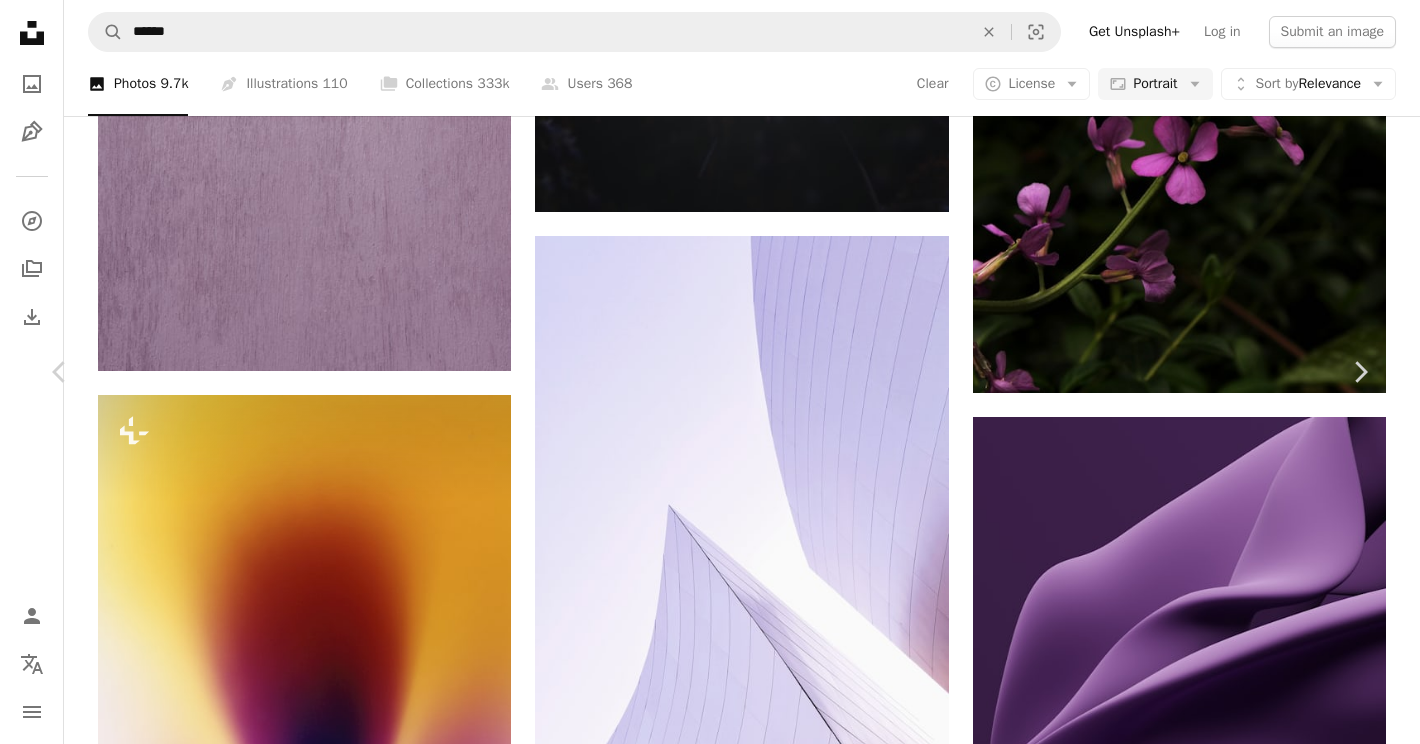 scroll, scrollTop: 5641, scrollLeft: 0, axis: vertical 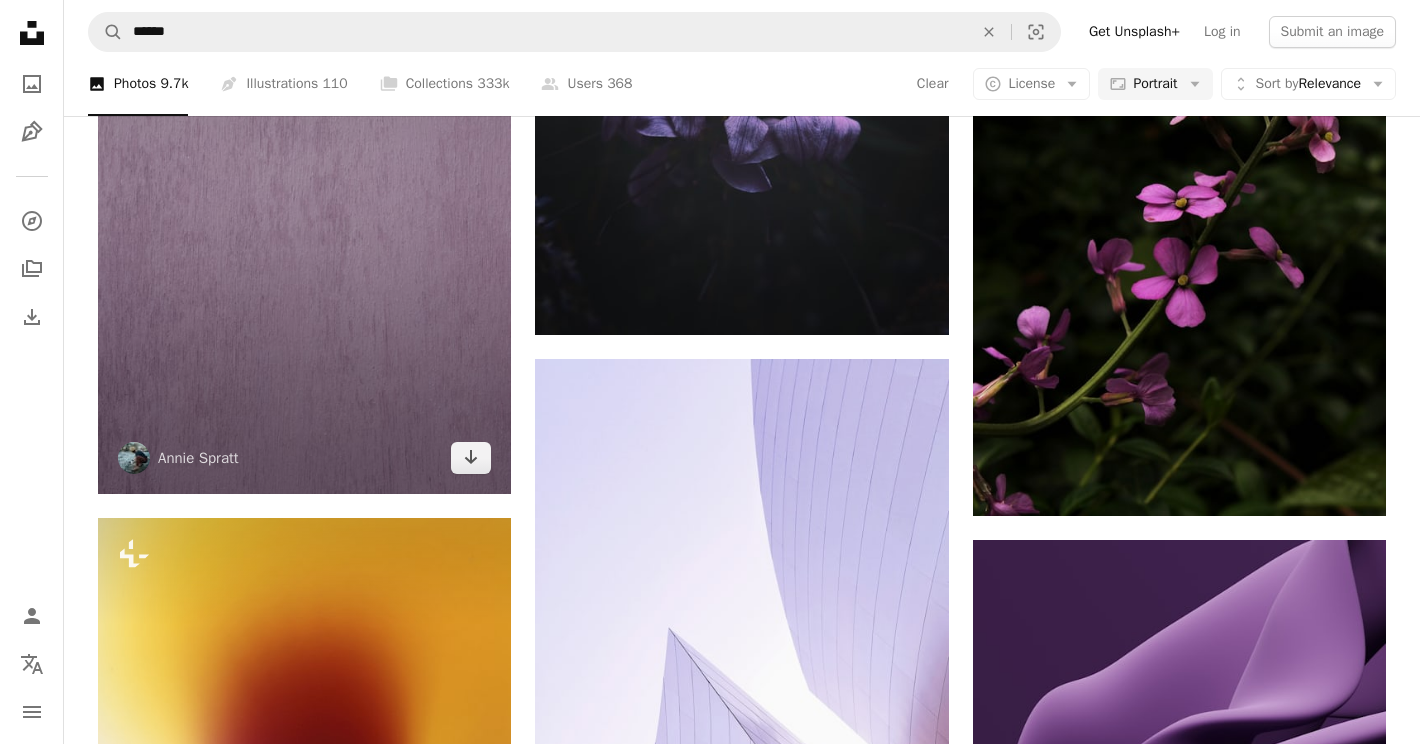click at bounding box center (304, 184) 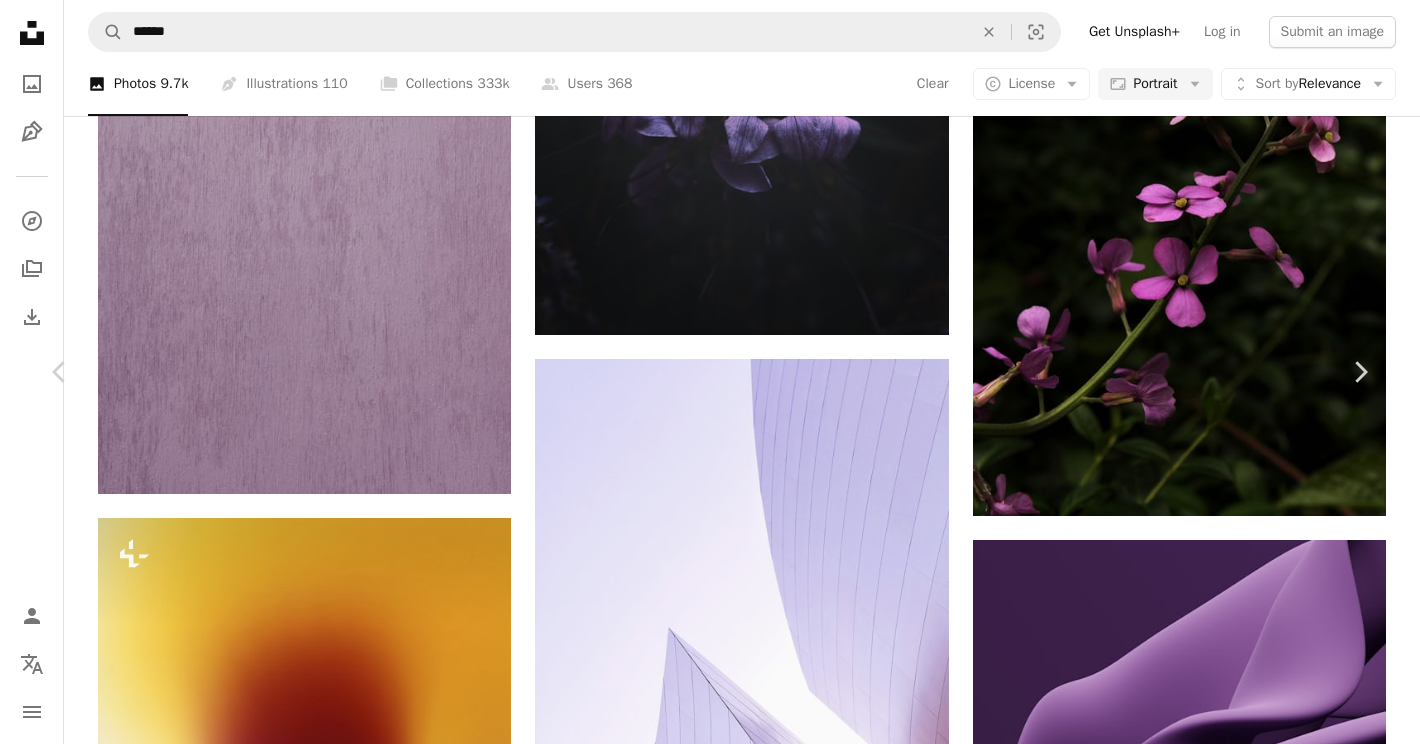 scroll, scrollTop: 13699, scrollLeft: 0, axis: vertical 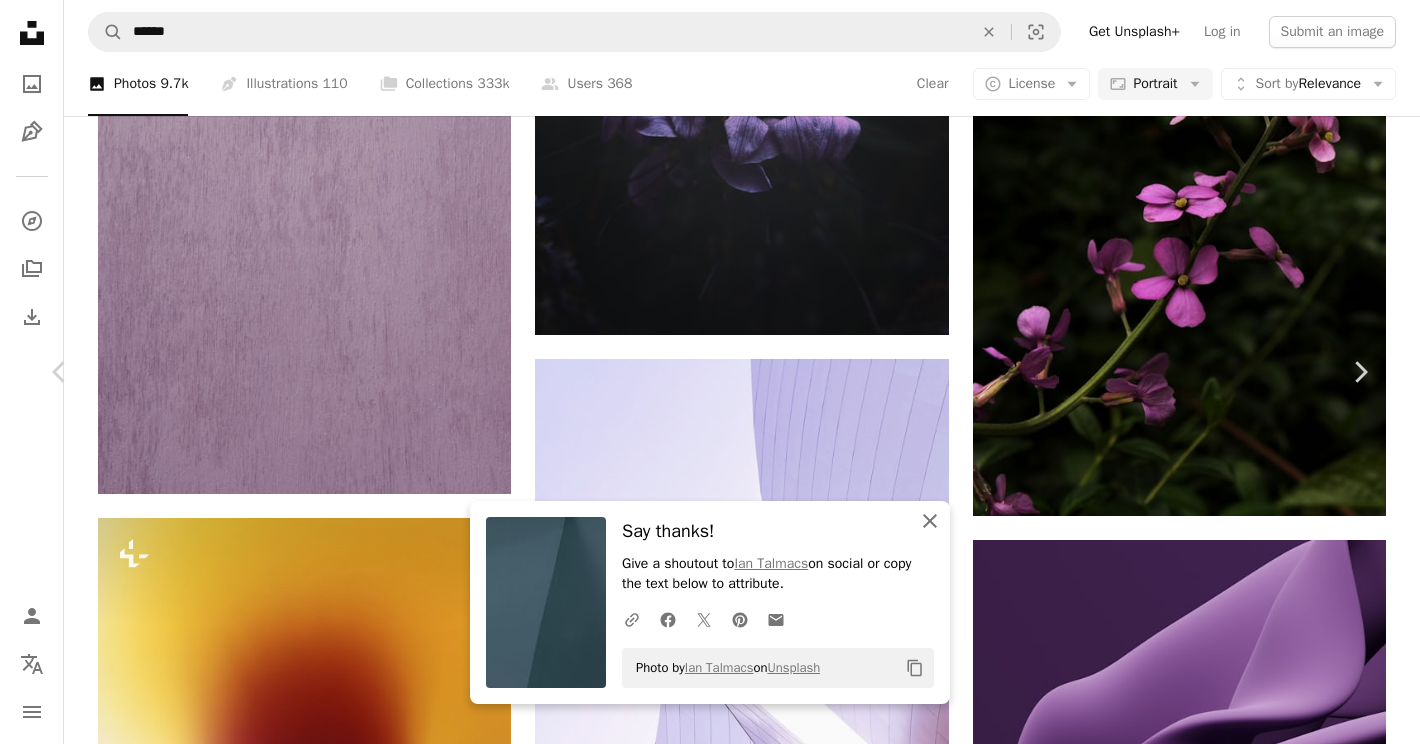 click 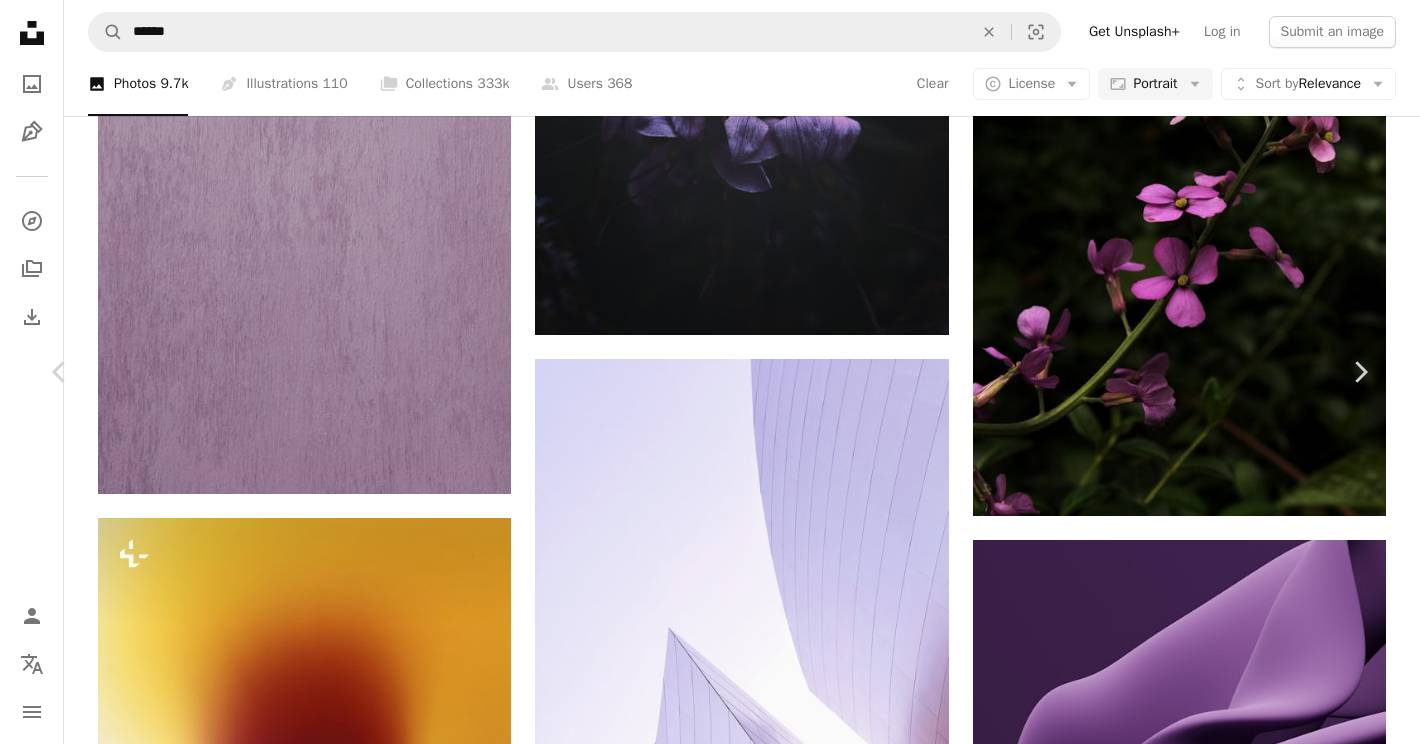 scroll, scrollTop: 16109, scrollLeft: 0, axis: vertical 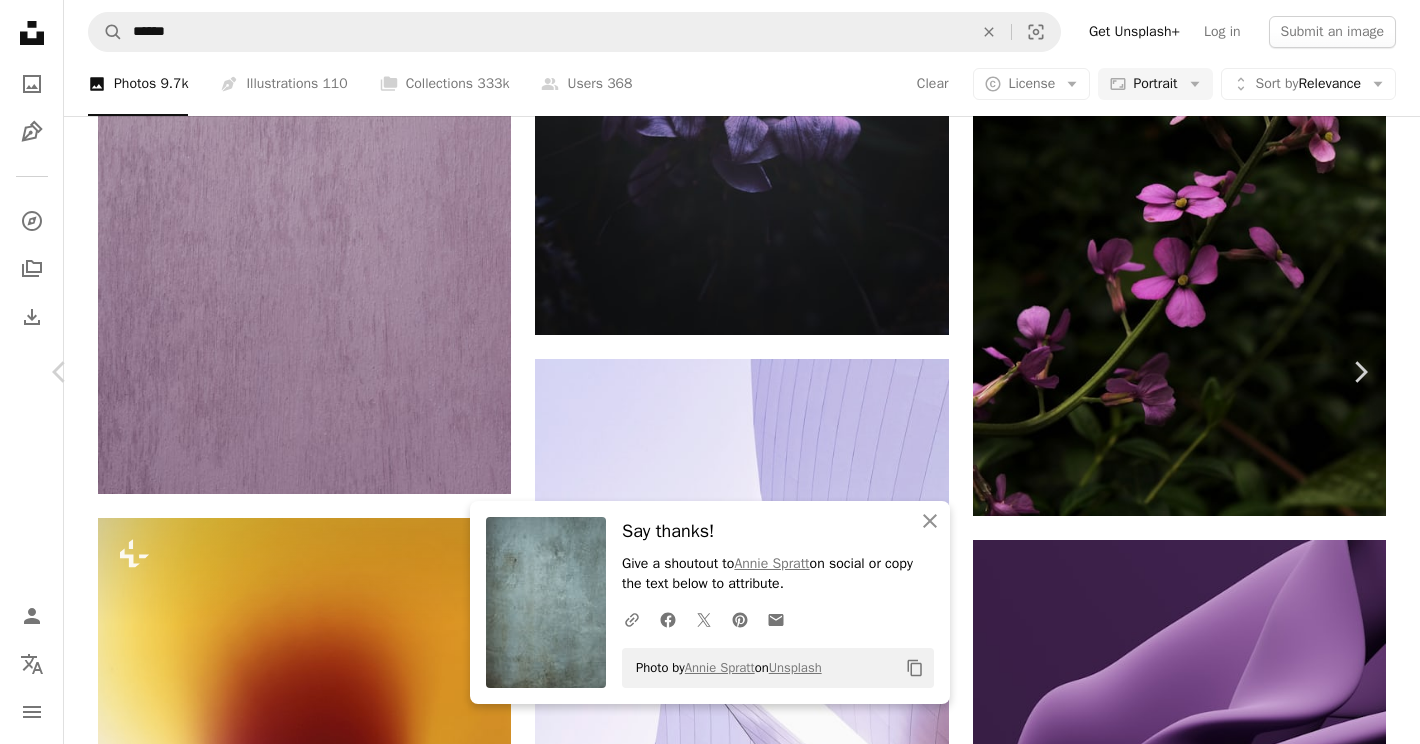 click on "An X shape Chevron left Chevron right An X shape Close Say thanks! Give a shoutout to  [FIRST] [LAST]  on social or copy the text below to attribute. A URL sharing icon (chains) Facebook icon X (formerly Twitter) icon Pinterest icon An envelope Photo by  [FIRST] [LAST]  on  Unsplash
Copy content [FIRST] [LAST] [FIRST] [LAST] A heart A plus sign Edit image   Plus sign for Unsplash+ Download free Chevron down Zoom in Views 20,922 Downloads 199 A forward-right arrow Share Info icon Info More Actions Calendar outlined Published on  [MONTH] [DAY], [YEAR] Safety Free to use under the  Unsplash License texture purple wooden home decor velvet Backgrounds Browse premium related images on iStock  |  Save 20% with code UNSPLASH20 View more on iStock  ↗ Related images A heart A plus sign [FIRST] [LAST] Arrow pointing down Plus sign for Unsplash+ A heart A plus sign [FIRST] [LAST] For  Unsplash+ A lock   Download A heart A plus sign mk. s Arrow pointing down Plus sign for Unsplash+ A heart A plus sign [FIRST] [LAST] For" at bounding box center (710, 4455) 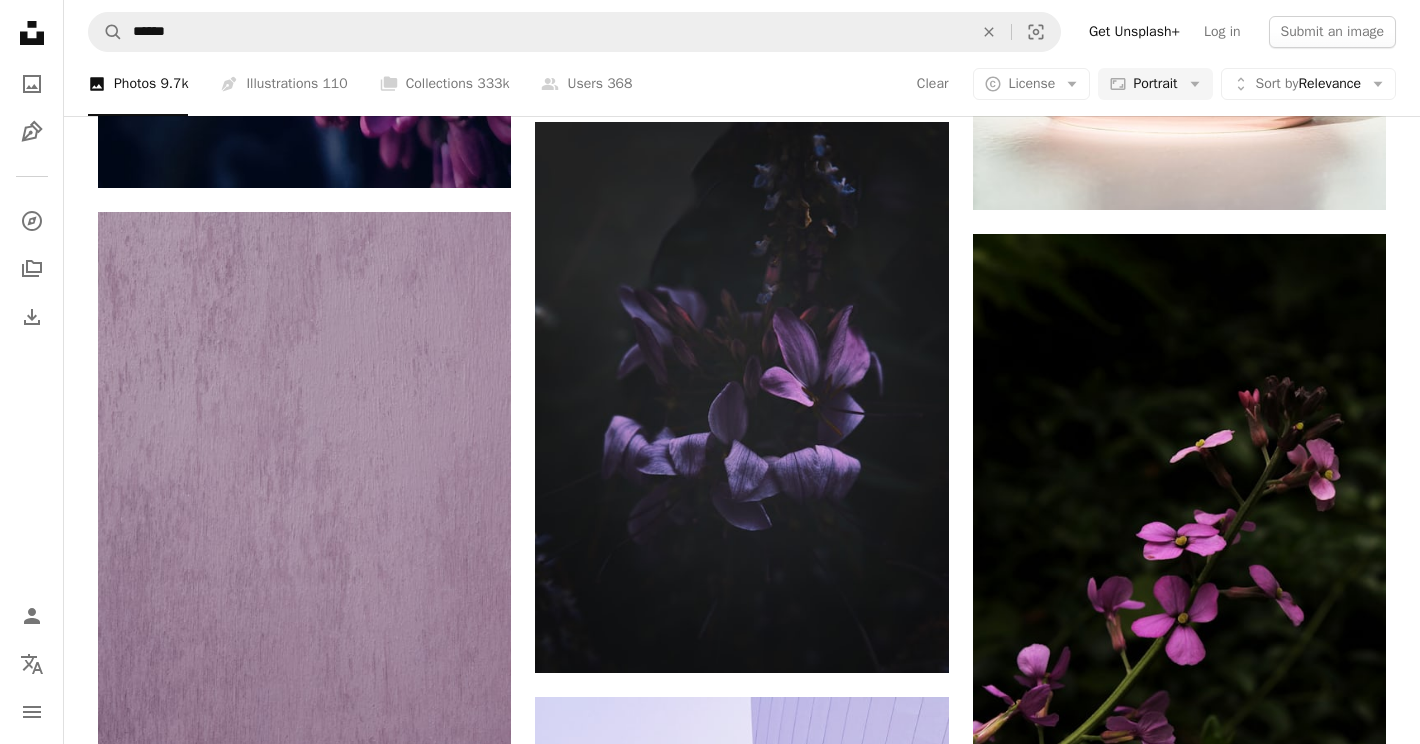 scroll, scrollTop: 35278, scrollLeft: 0, axis: vertical 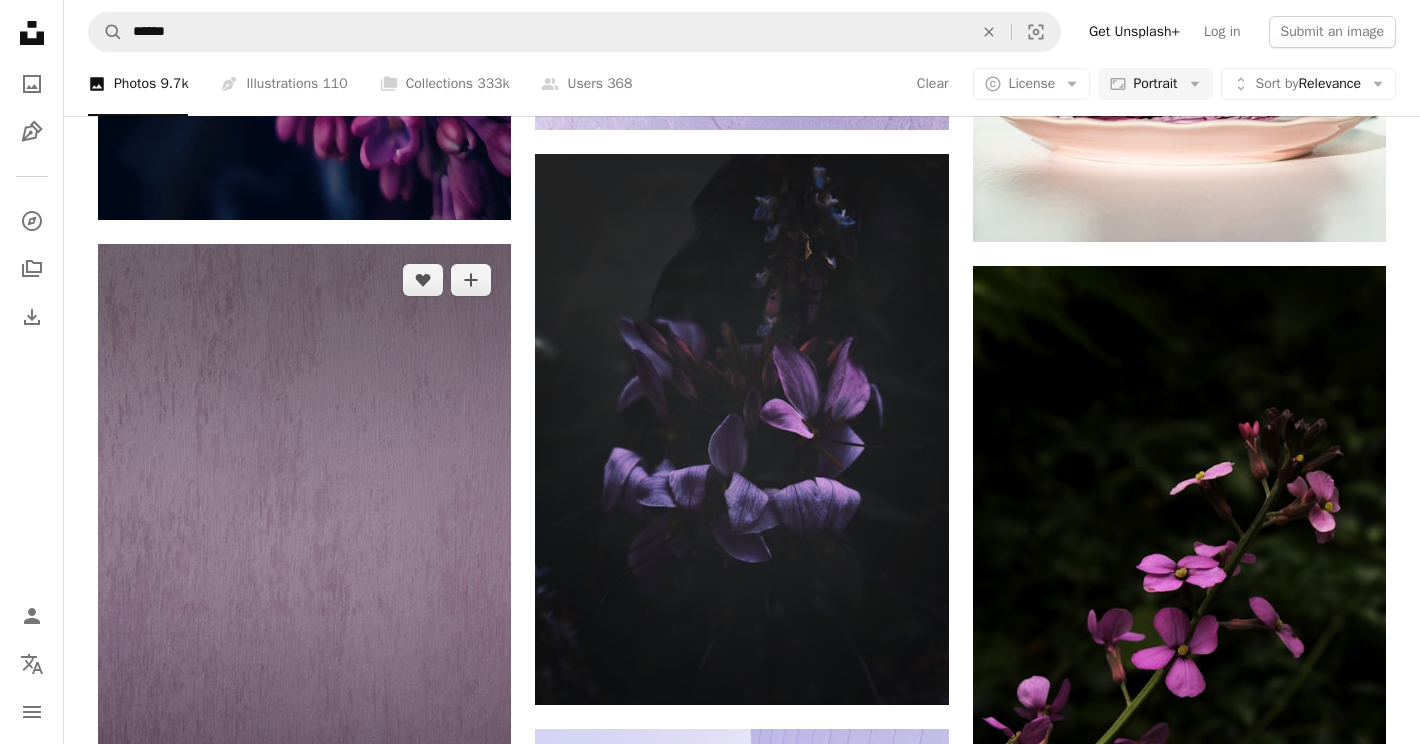 click at bounding box center (304, 554) 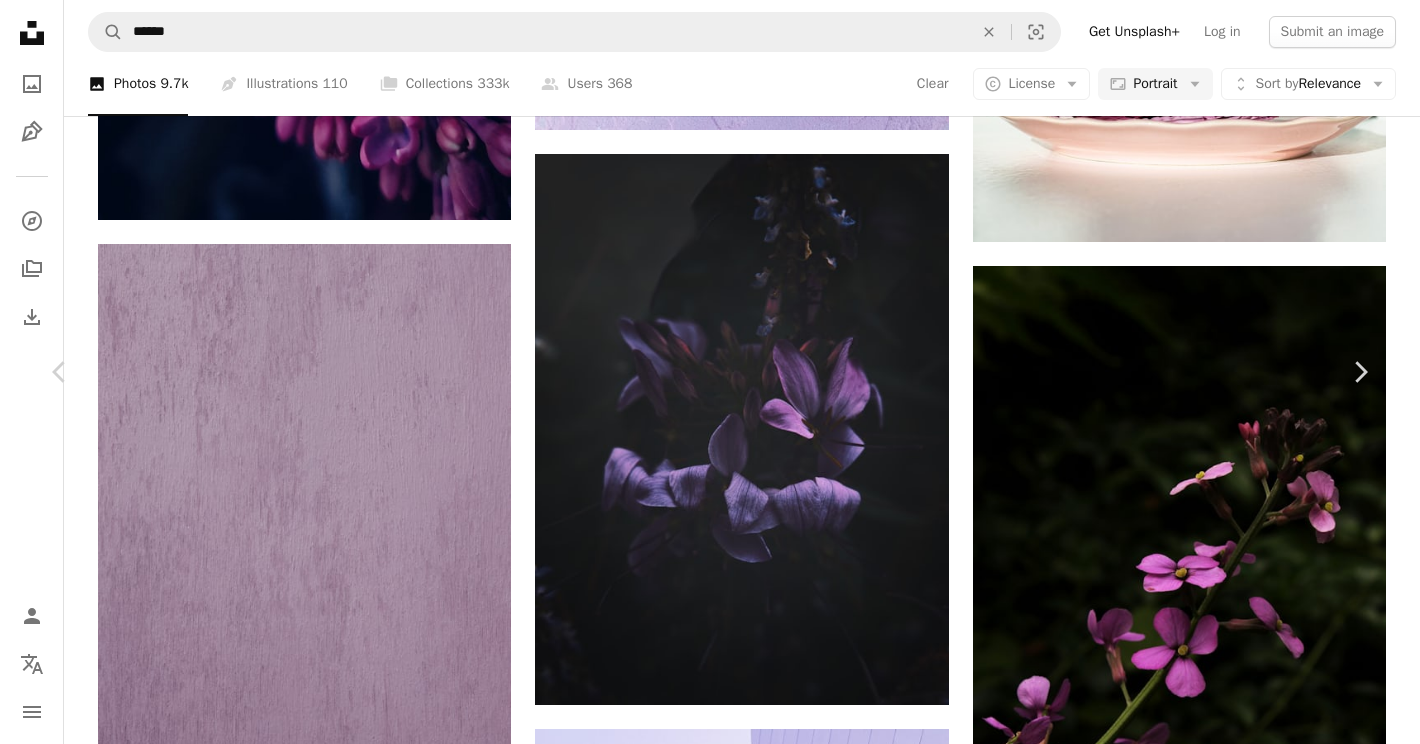 scroll, scrollTop: 21882, scrollLeft: 0, axis: vertical 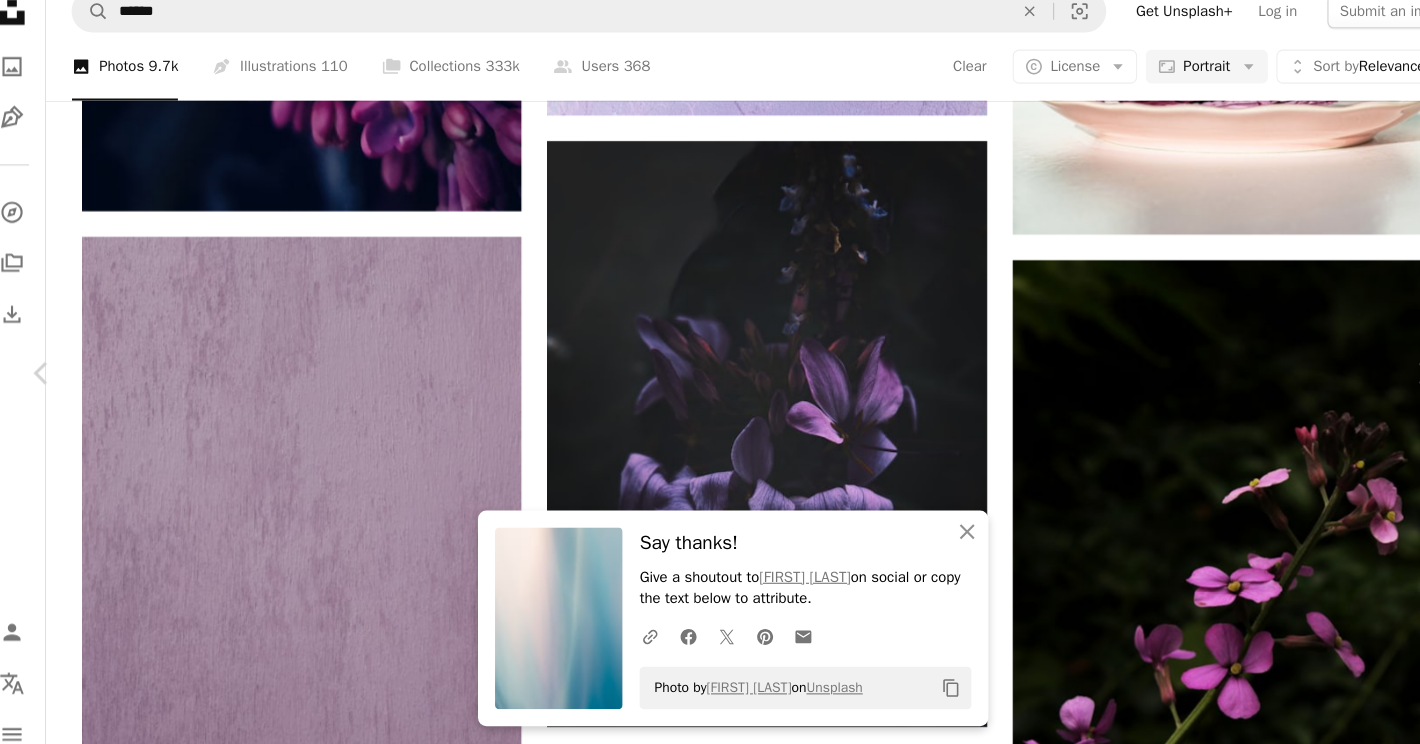 click on "Arrow pointing down" at bounding box center (460, 4733) 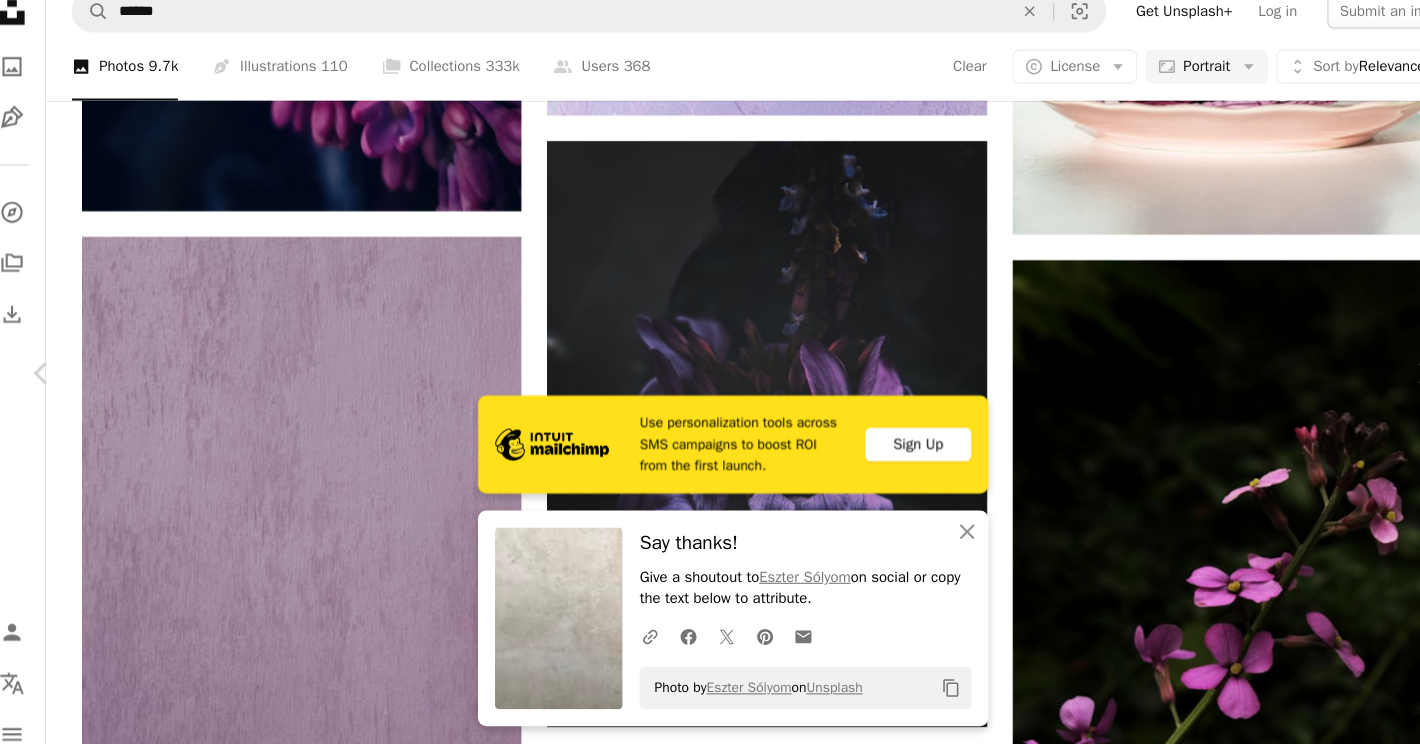 click on "A heart A plus sign [FIRST] [LAST] Arrow pointing down Plus sign for Unsplash+ A heart A plus sign [FIRST] [LAST] For  Unsplash+ A lock   Download A heart A plus sign mk. s Arrow pointing down Plus sign for Unsplash+ A heart A plus sign [FIRST] [LAST] For  Unsplash+ A lock   Download A heart A plus sign [FIRST] [LAST] Available for hire A checkmark inside of a circle Arrow pointing down A heart A plus sign [FIRST] [LAST] Arrow pointing down Plus sign for Unsplash+ A heart A plus sign [FIRST] [LAST] For  Unsplash+ A lock   Download Plus sign for Unsplash+ A heart A plus sign [FIRST] [LAST] For  Unsplash+ A lock   Download A heart A plus sign [FIRST] [LAST] Available for hire A checkmark inside of a circle Arrow pointing down A heart A plus sign [FIRST] [LAST] Available for hire A checkmark inside of a circle Arrow pointing down A heart A plus sign mk. s Arrow pointing down A heart A plus sign [FIRST] [LAST] Arrow pointing down A heart A plus sign [FIRST] [LAST] Available for hire A checkmark inside of a circle" at bounding box center [702, -8135] 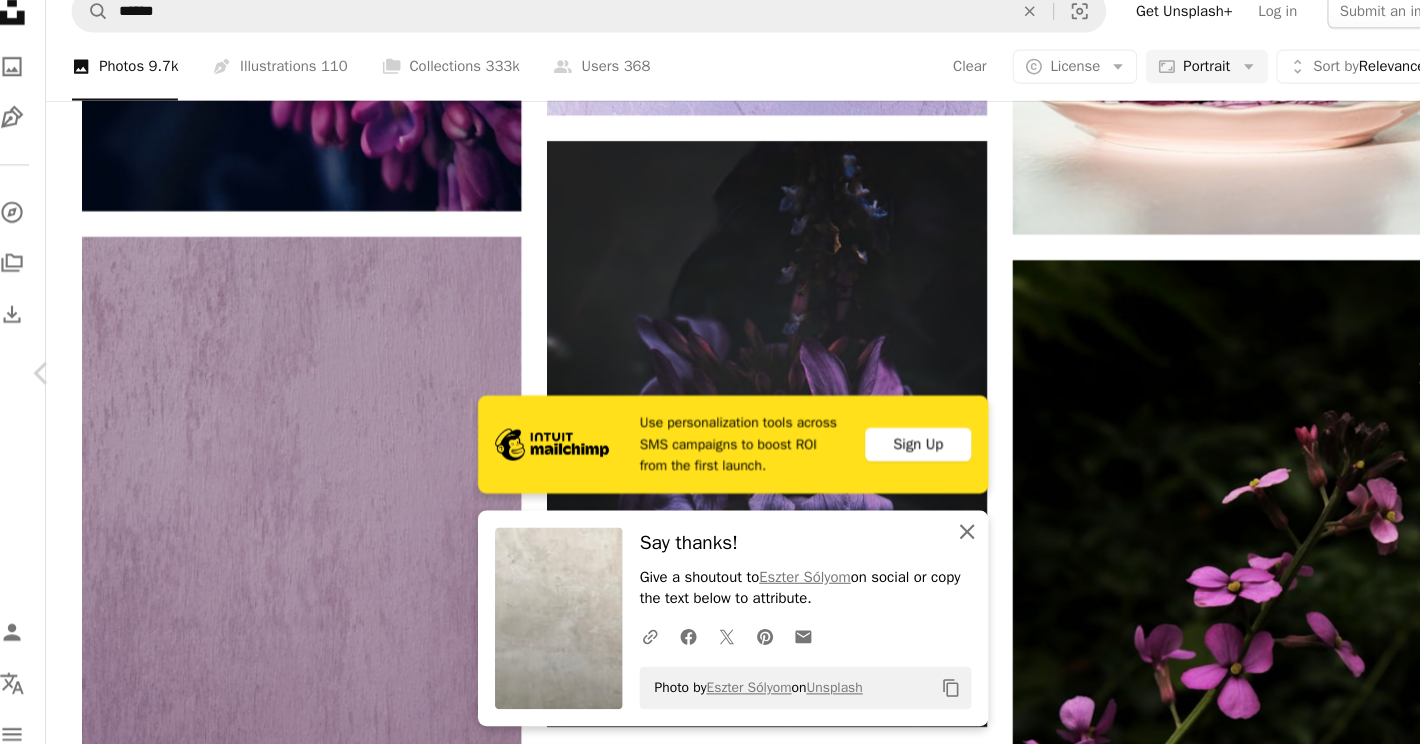 click on "An X shape" 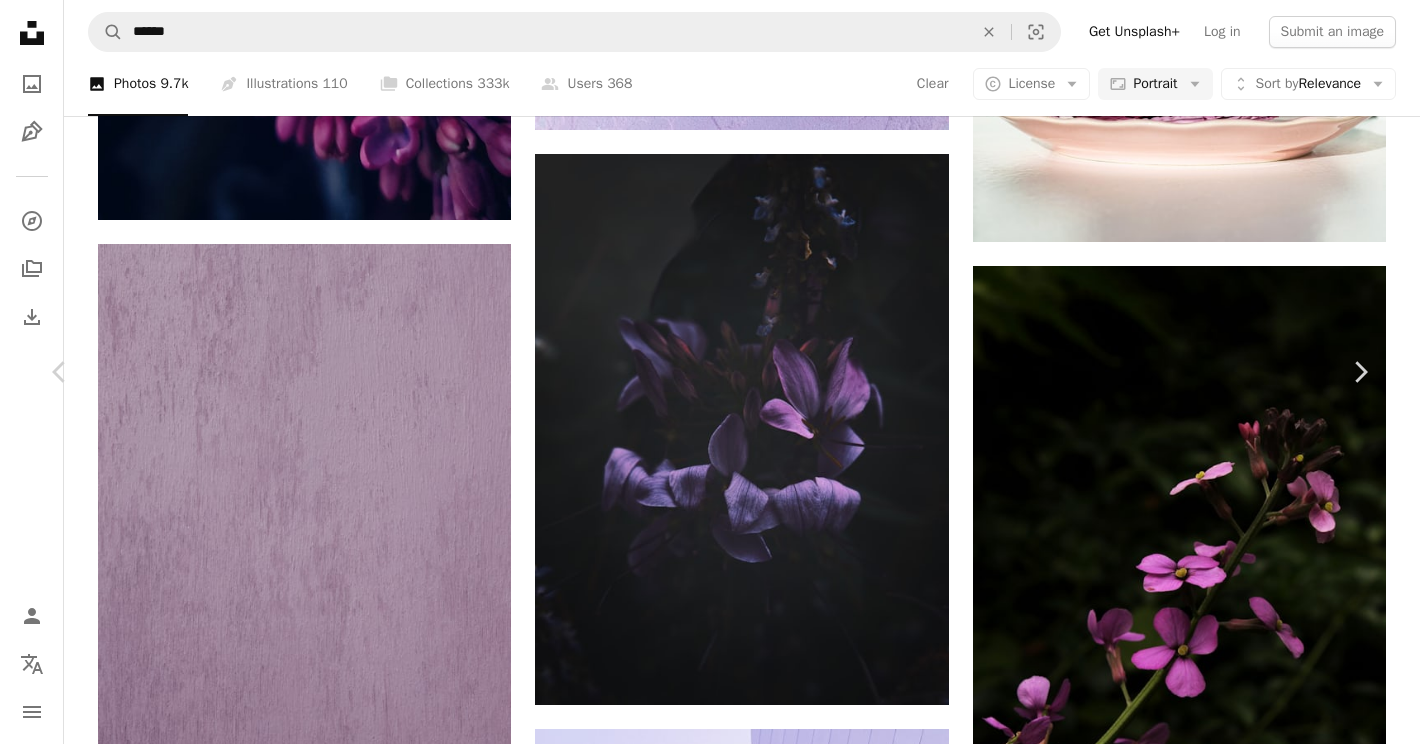 scroll, scrollTop: 33497, scrollLeft: 0, axis: vertical 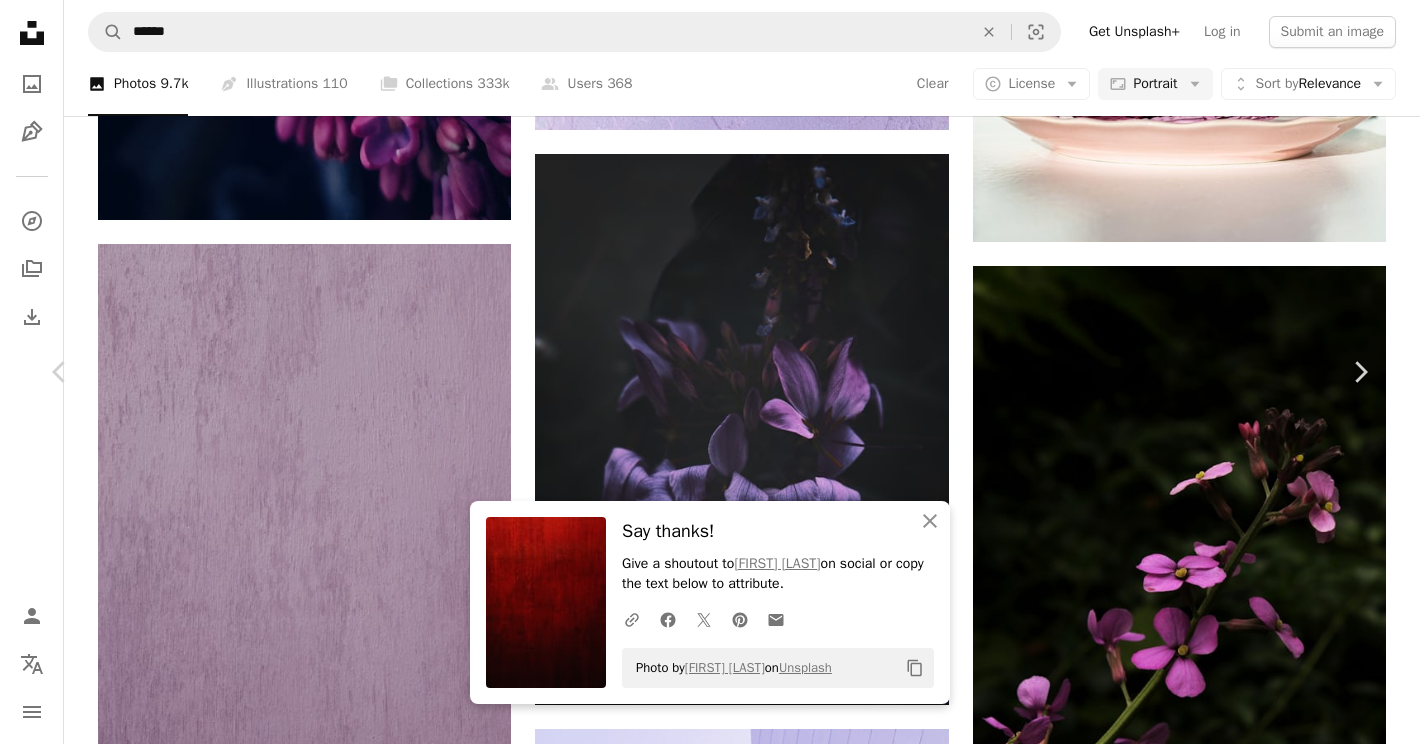 click on "Zoom in" at bounding box center (702, 9048) 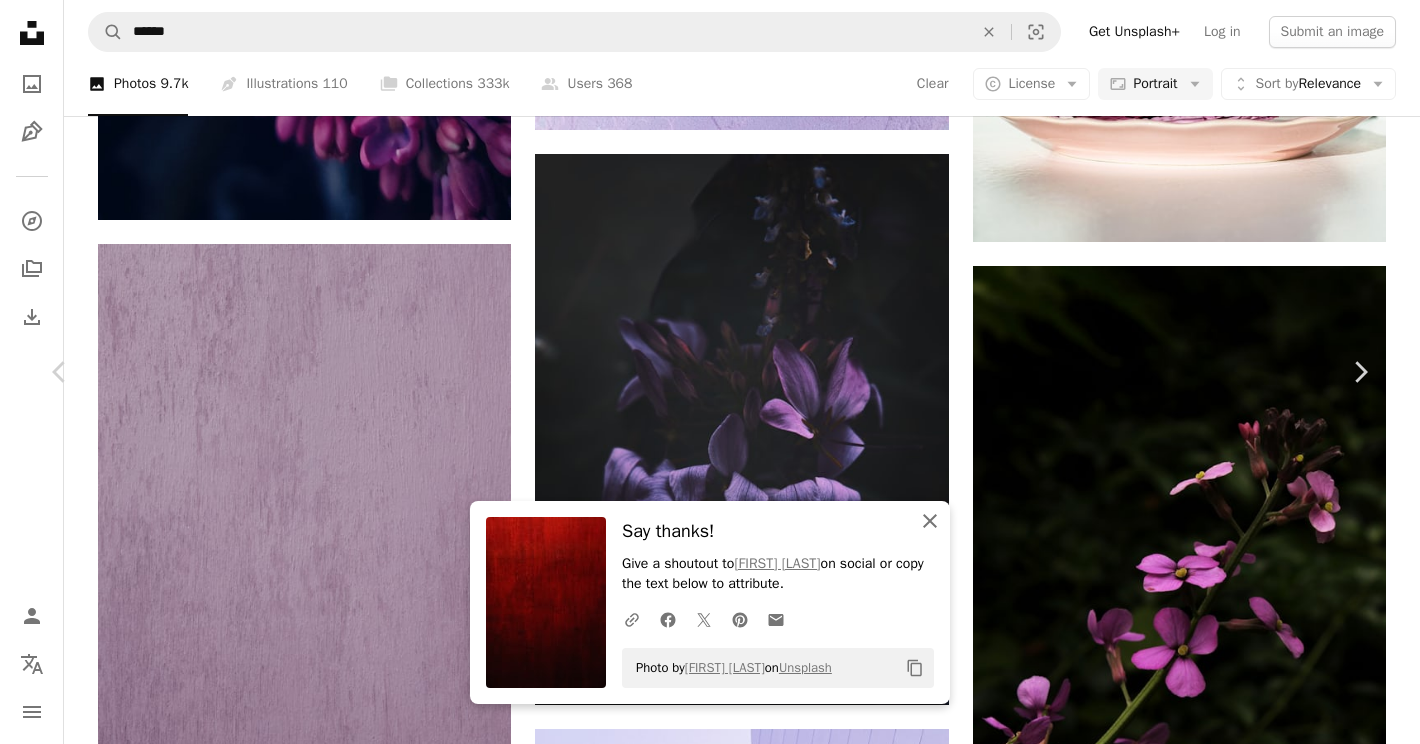 click 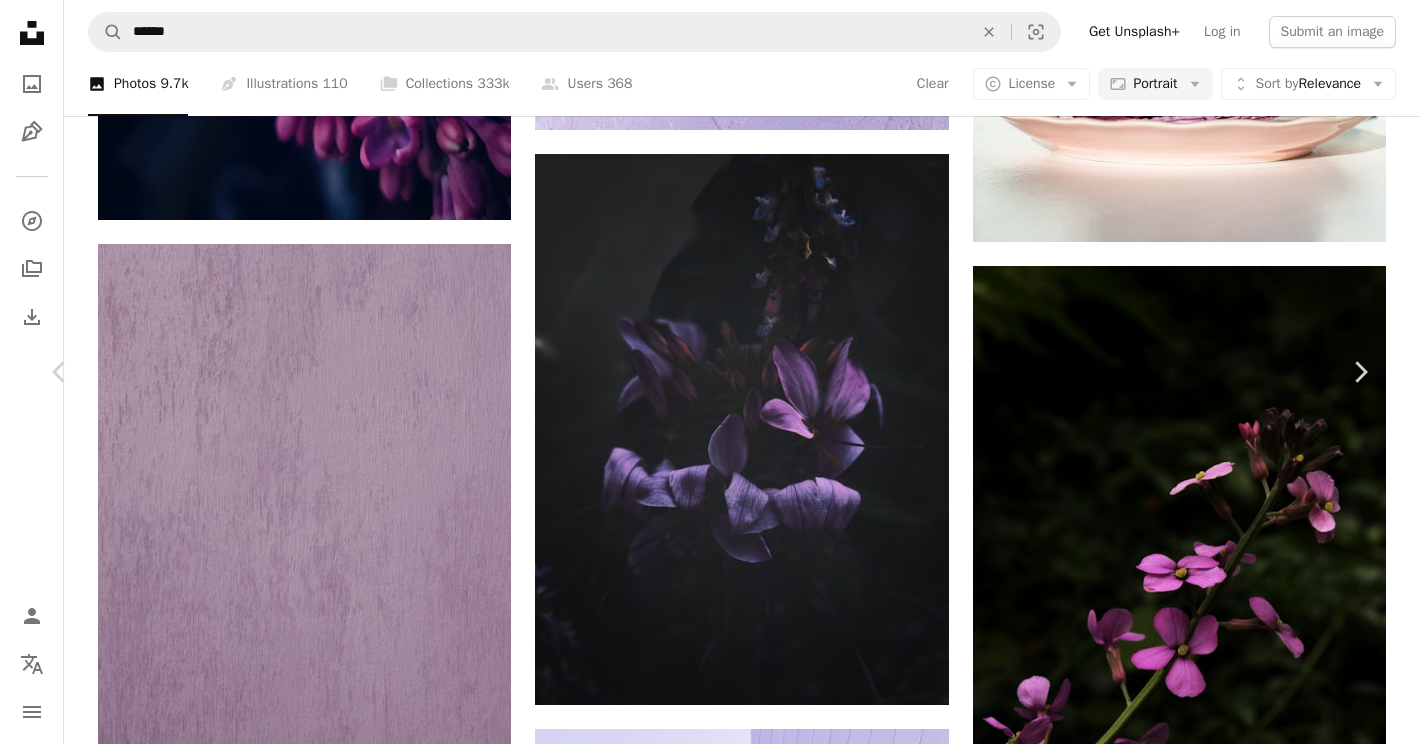 scroll, scrollTop: 0, scrollLeft: 0, axis: both 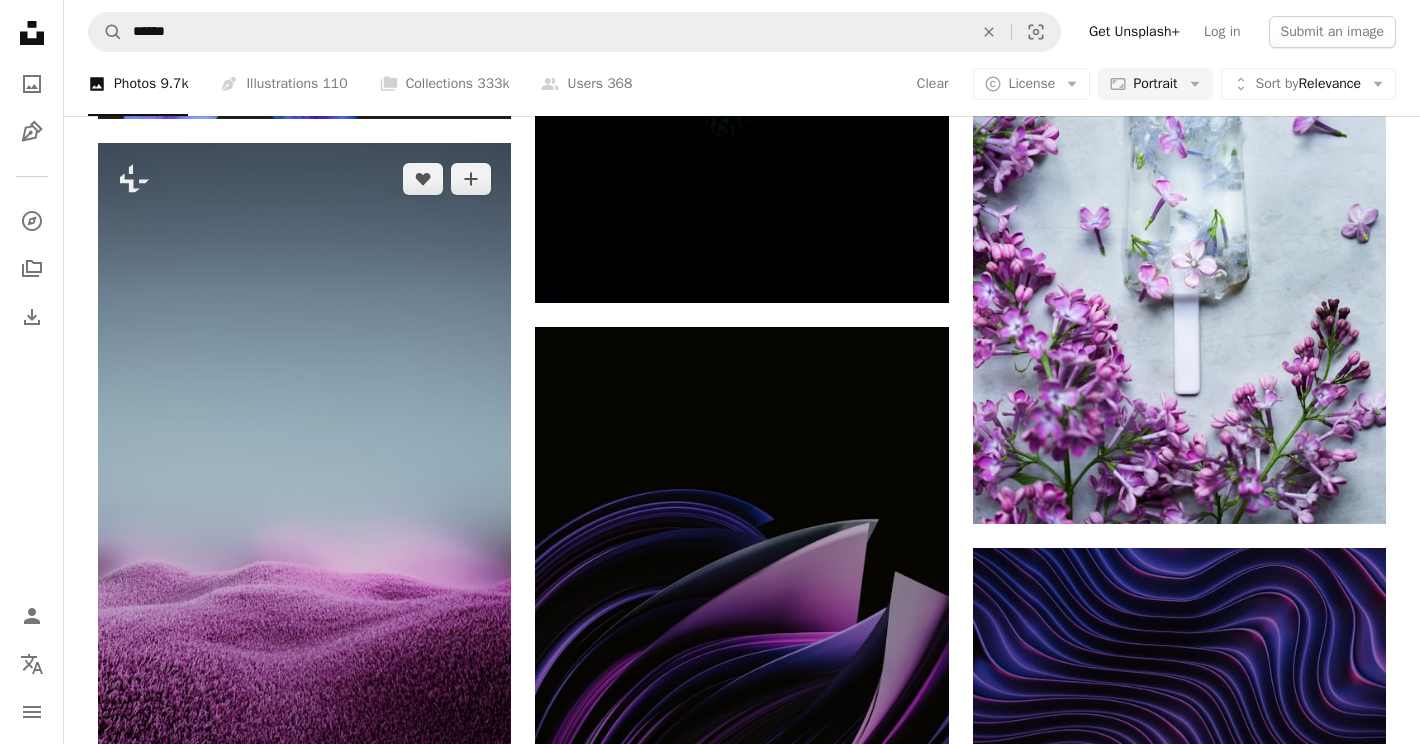 click at bounding box center (304, 510) 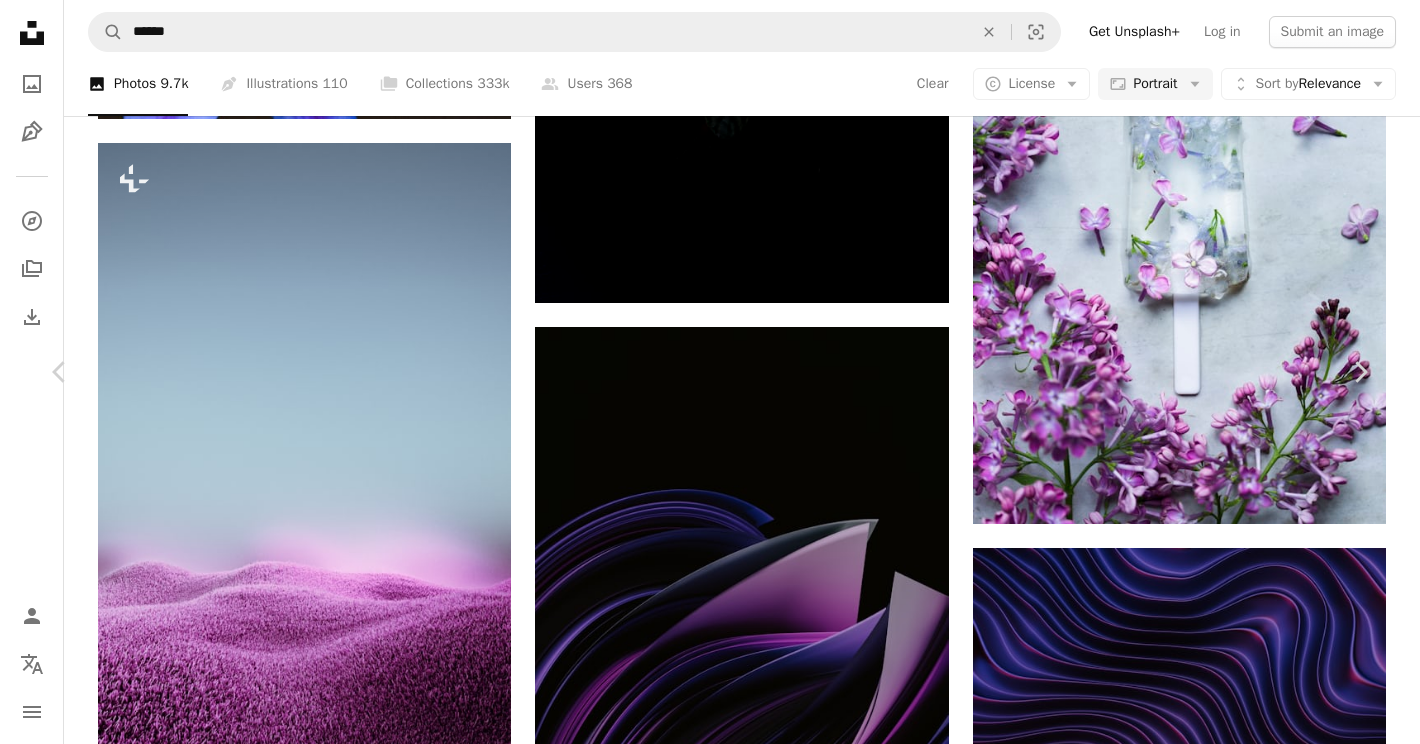 click on "An X shape" at bounding box center (20, 20) 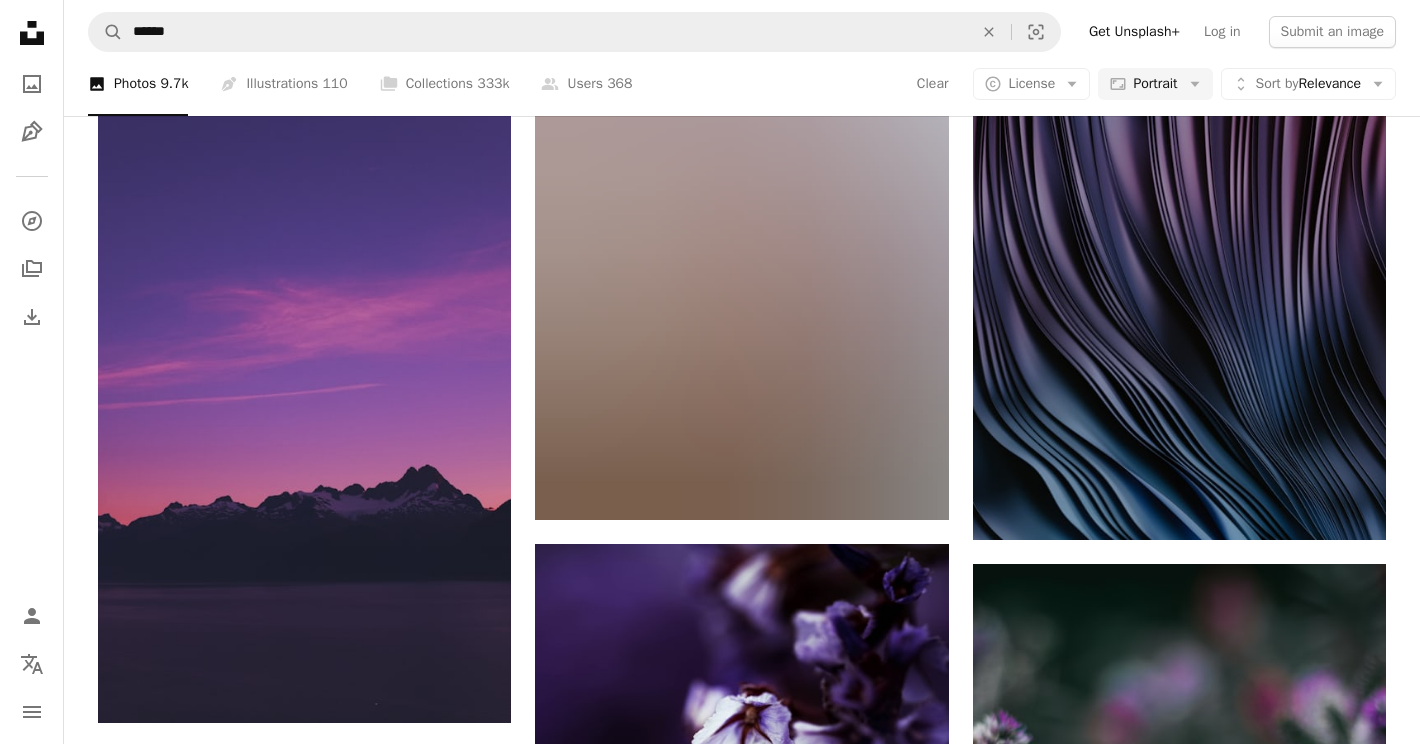 scroll, scrollTop: 70476, scrollLeft: 0, axis: vertical 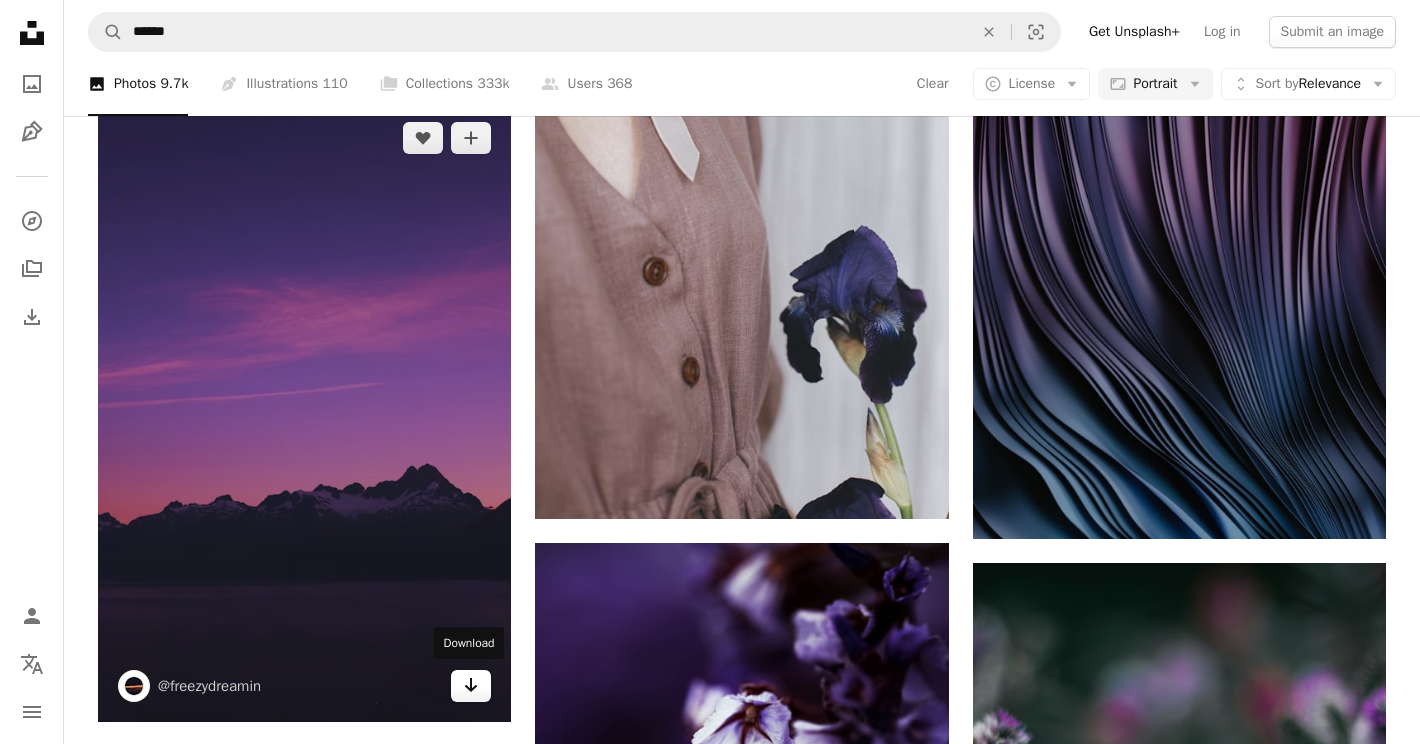 click on "Arrow pointing down" 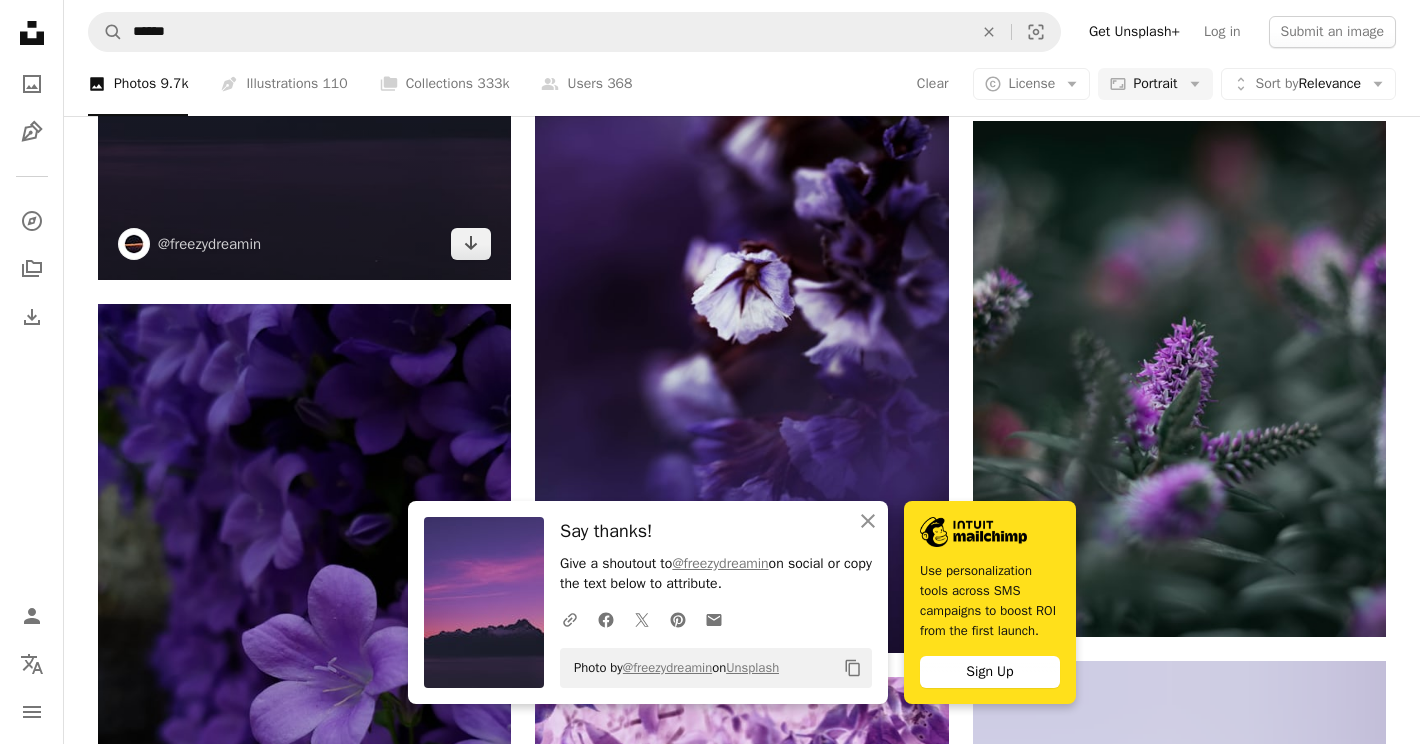 scroll, scrollTop: 70935, scrollLeft: 0, axis: vertical 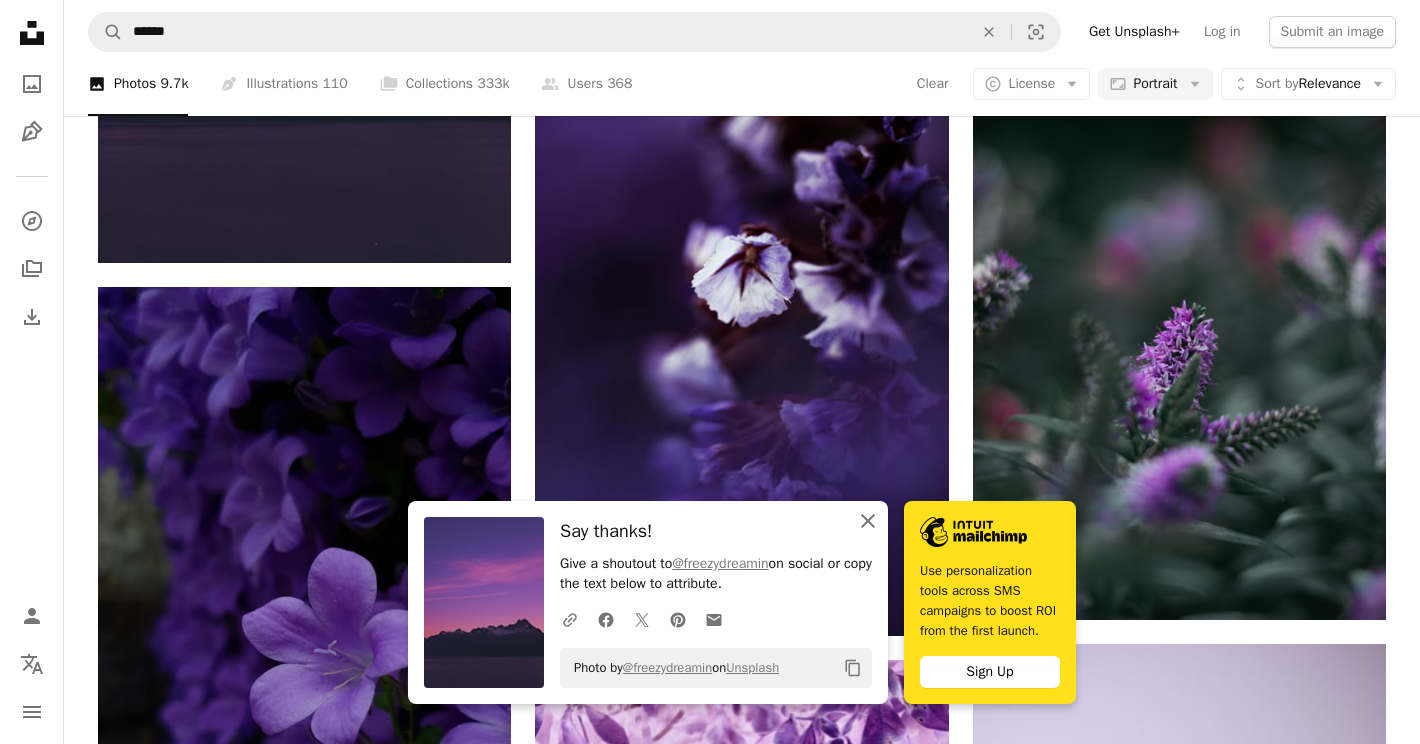 click 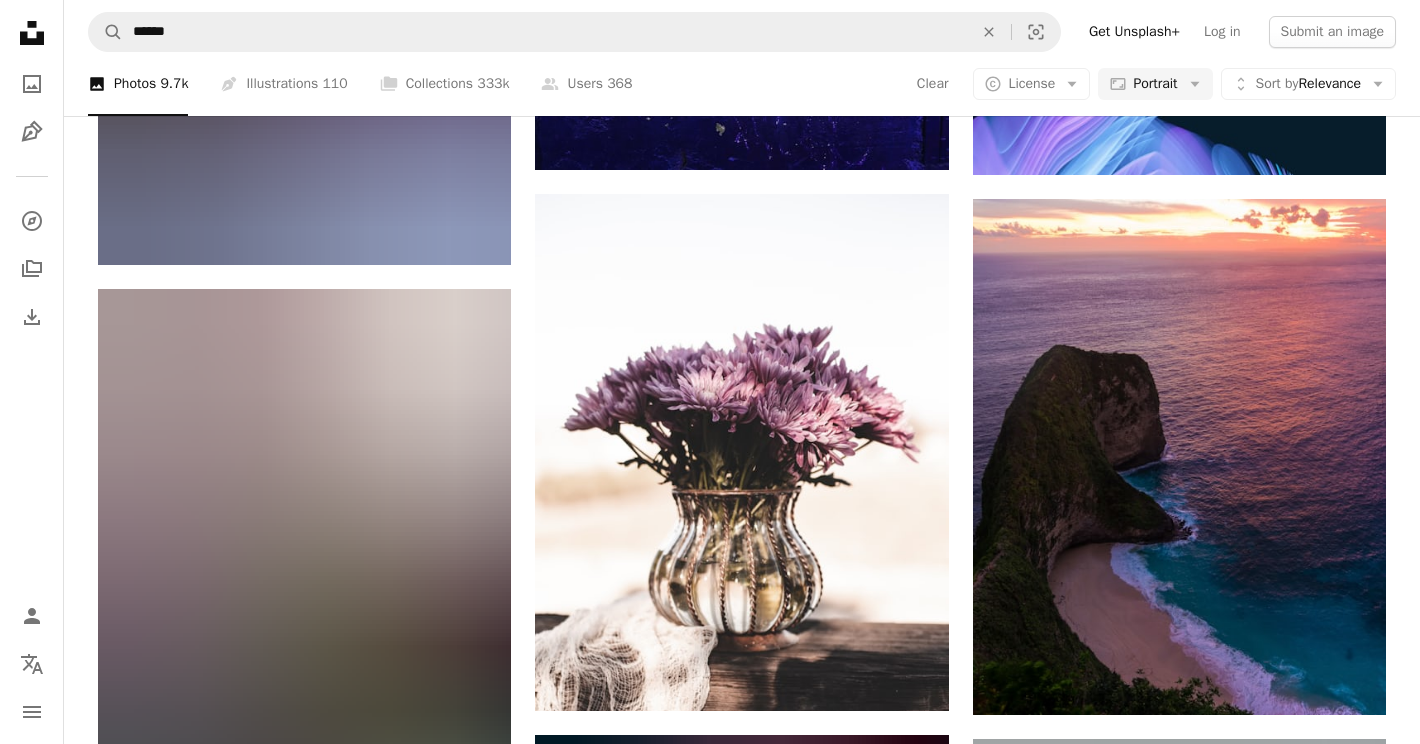 scroll, scrollTop: 102695, scrollLeft: 0, axis: vertical 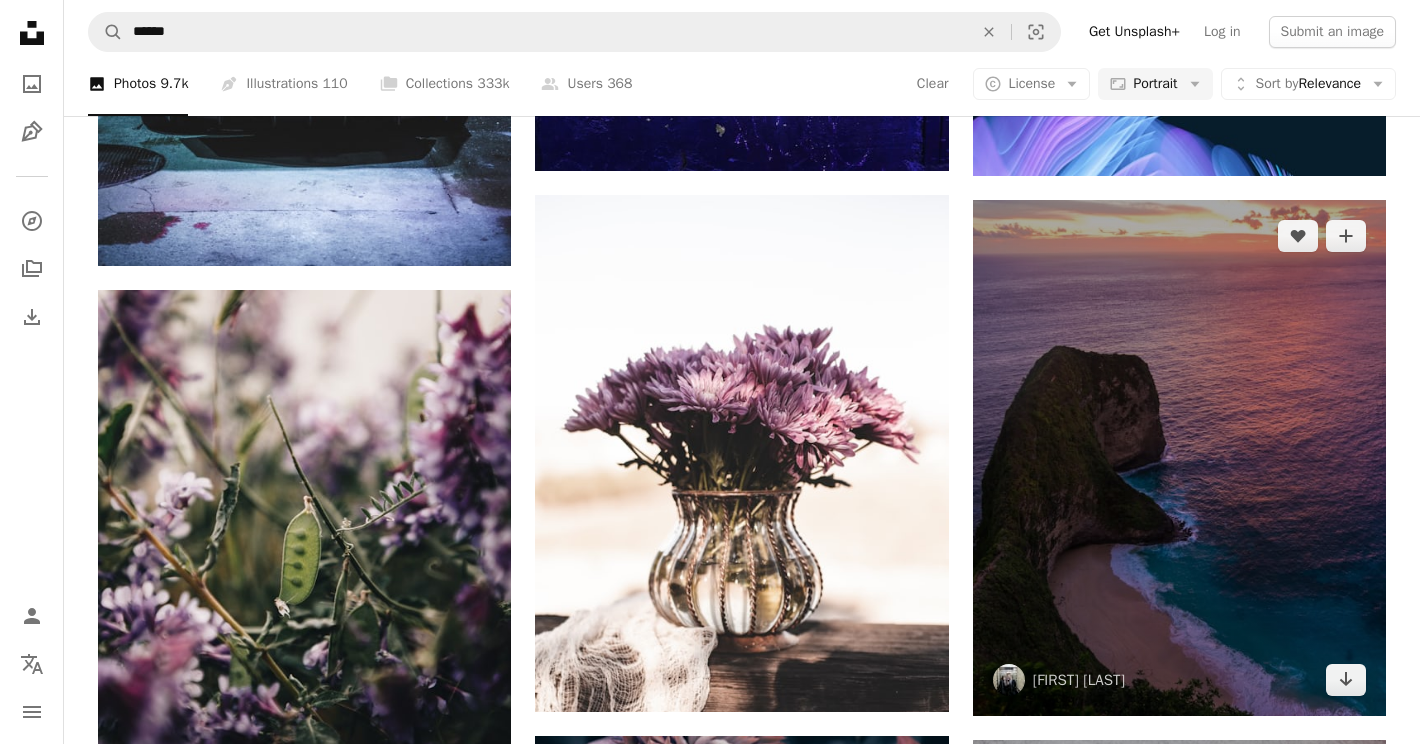 click at bounding box center [1179, 458] 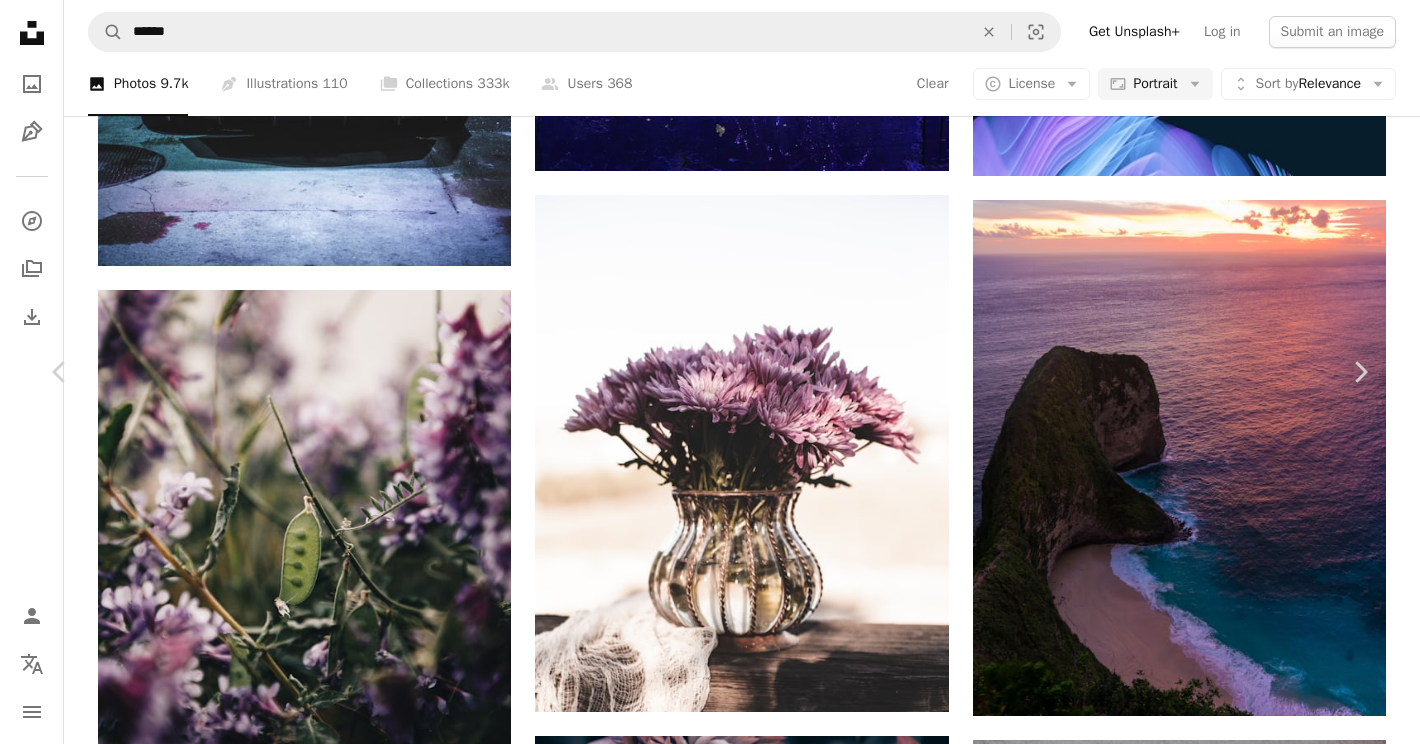 click on "An X shape" at bounding box center (20, 20) 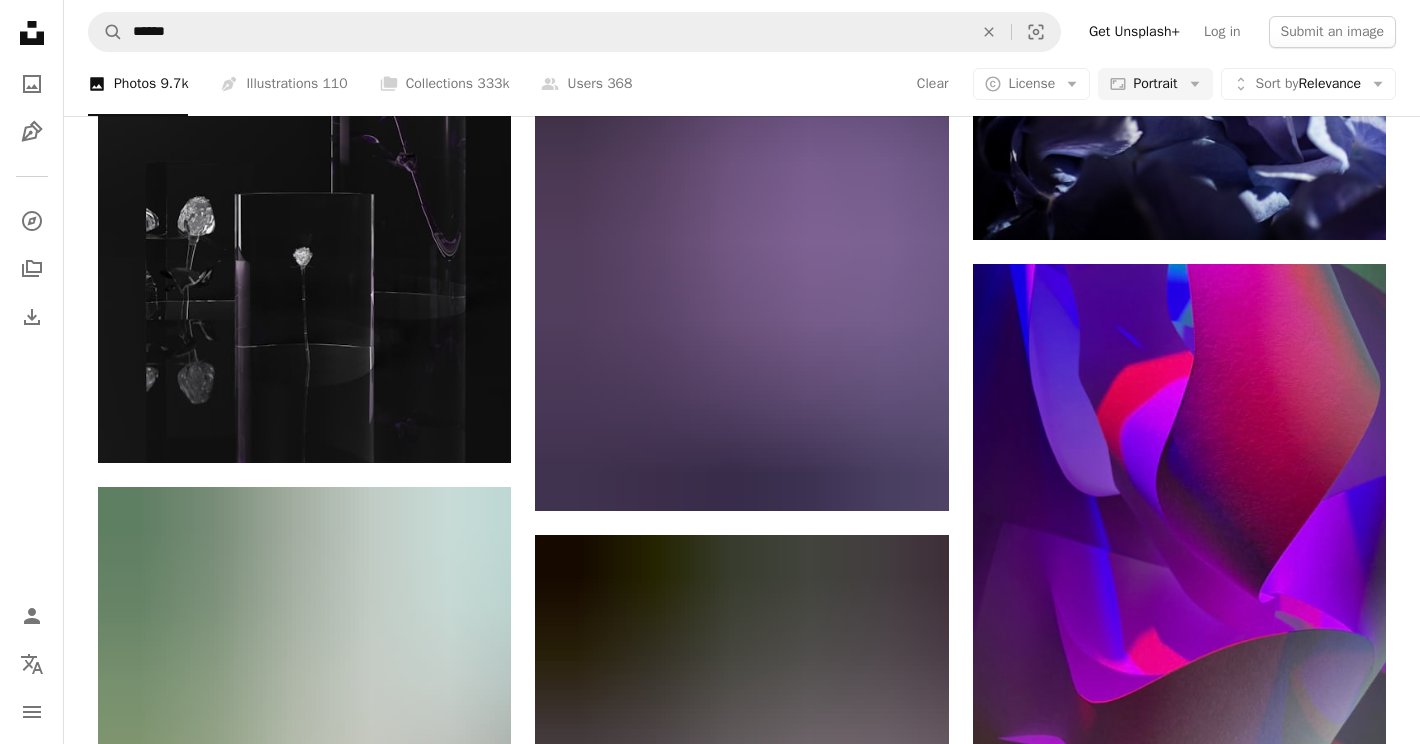 scroll, scrollTop: 118158, scrollLeft: 0, axis: vertical 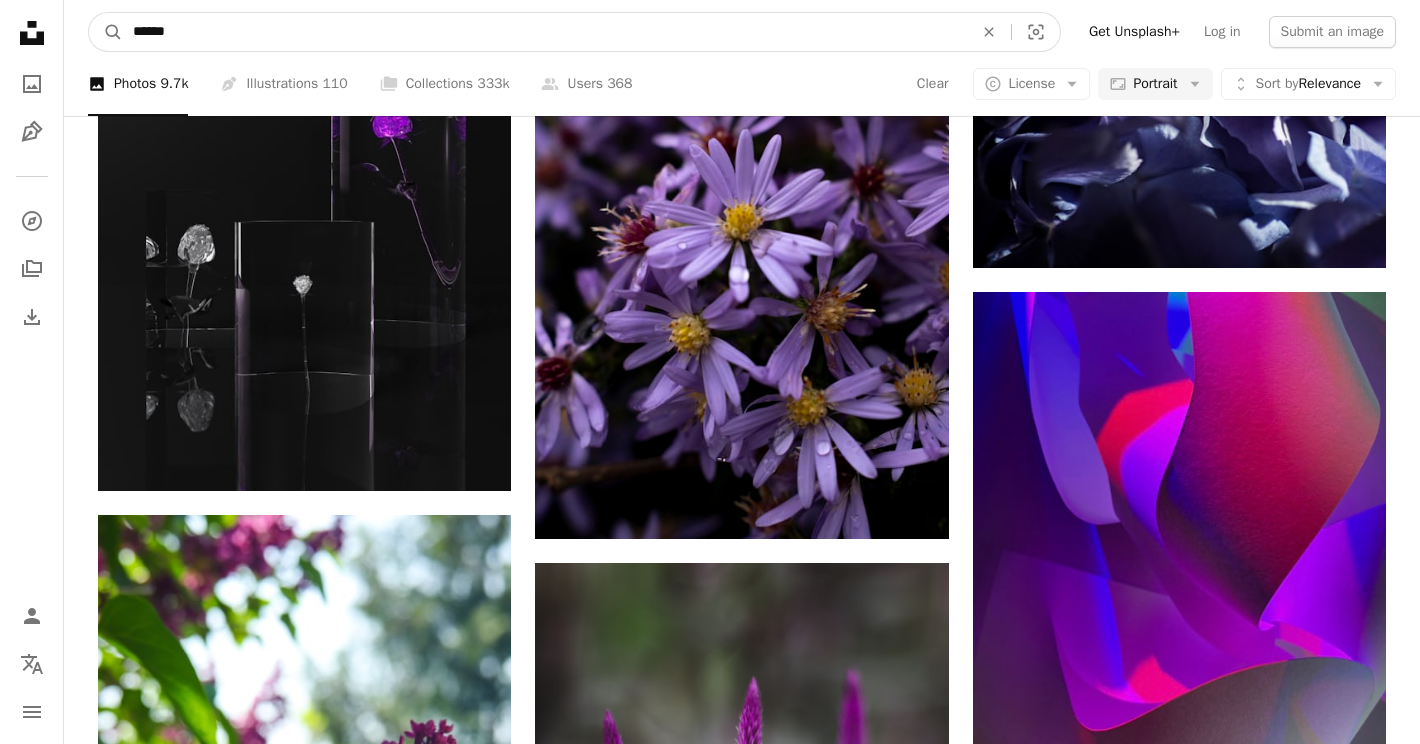 click on "******" at bounding box center [545, 32] 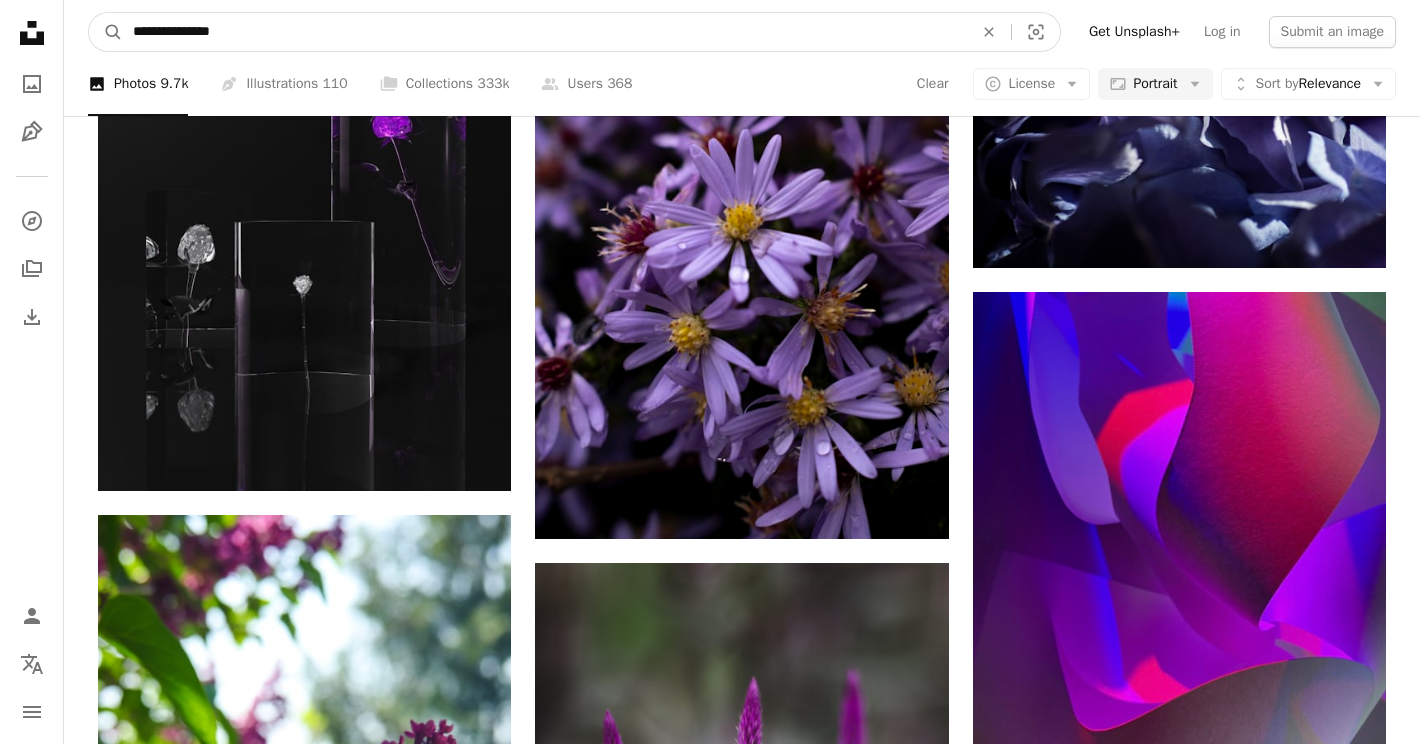 type on "**********" 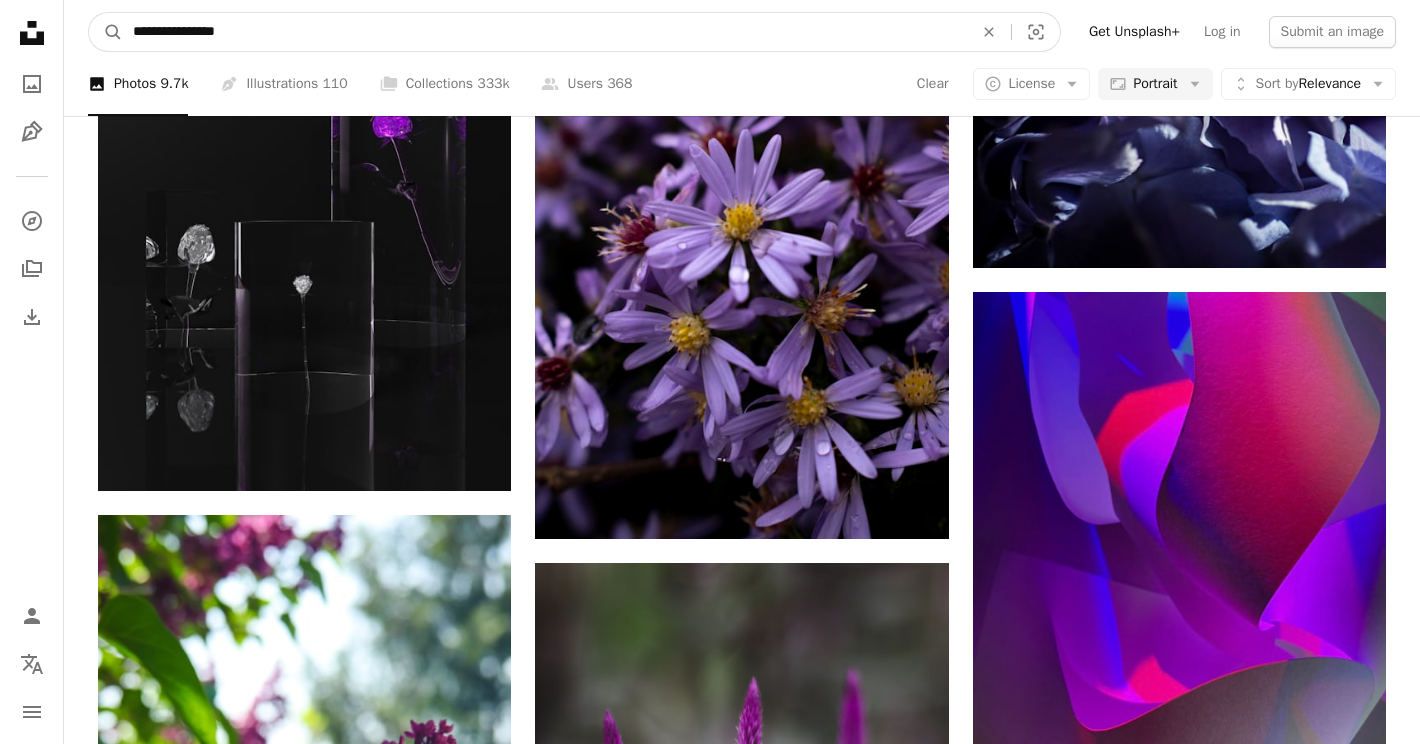 click on "A magnifying glass" at bounding box center [106, 32] 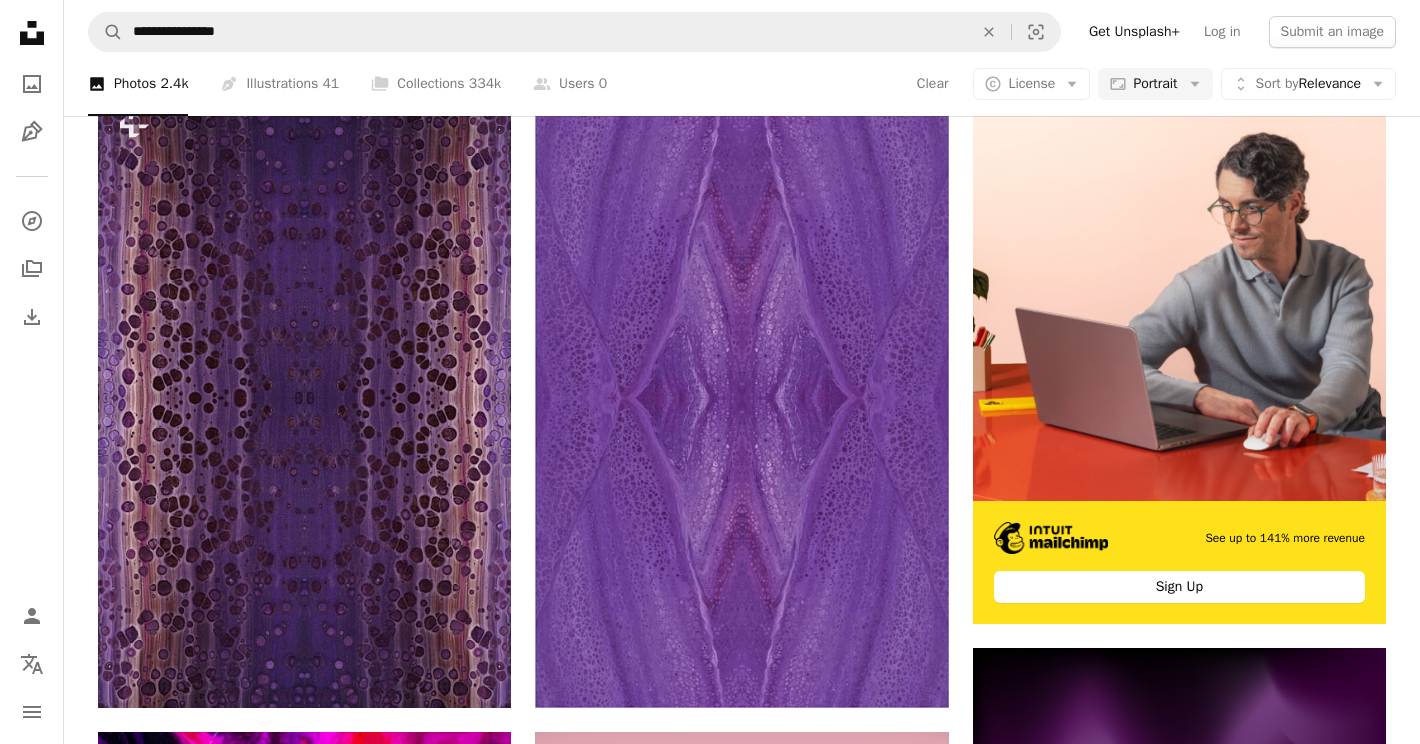 scroll, scrollTop: 197, scrollLeft: 0, axis: vertical 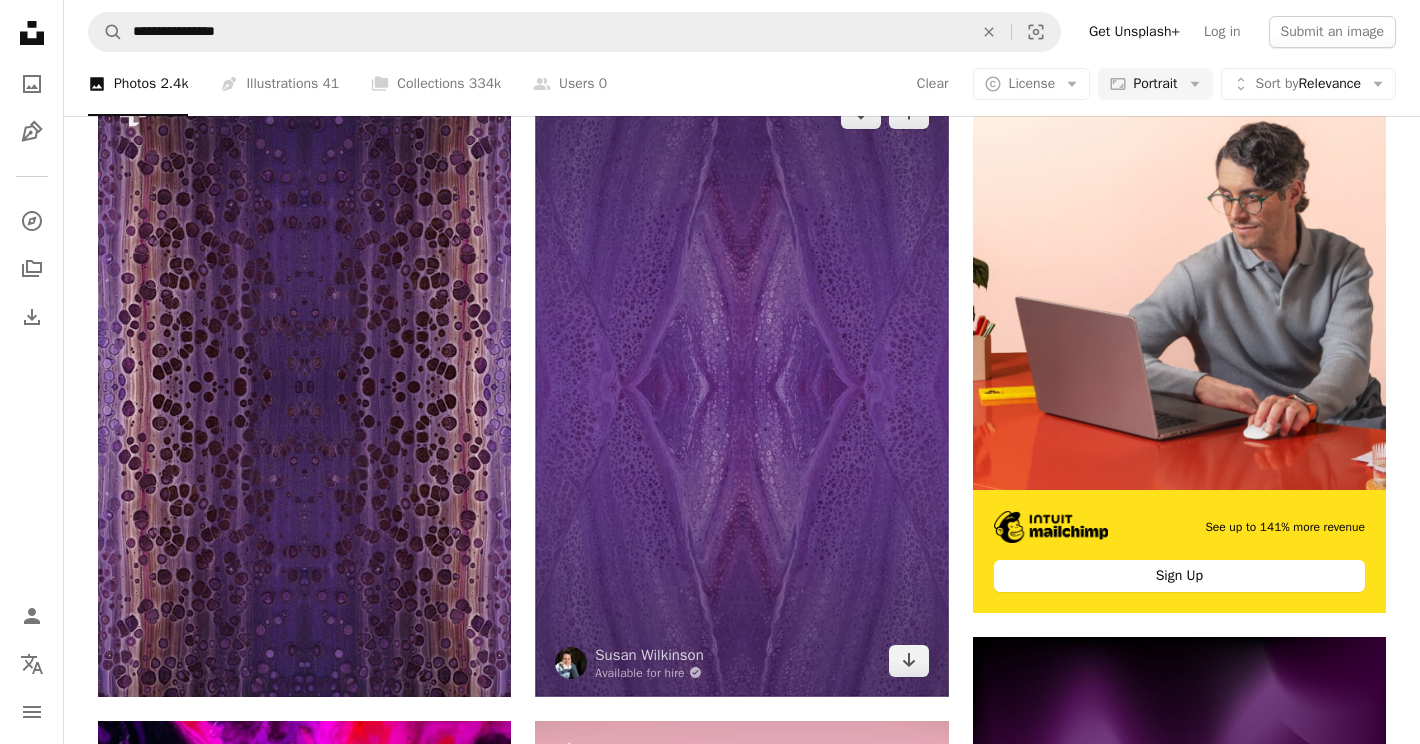 click at bounding box center [741, 387] 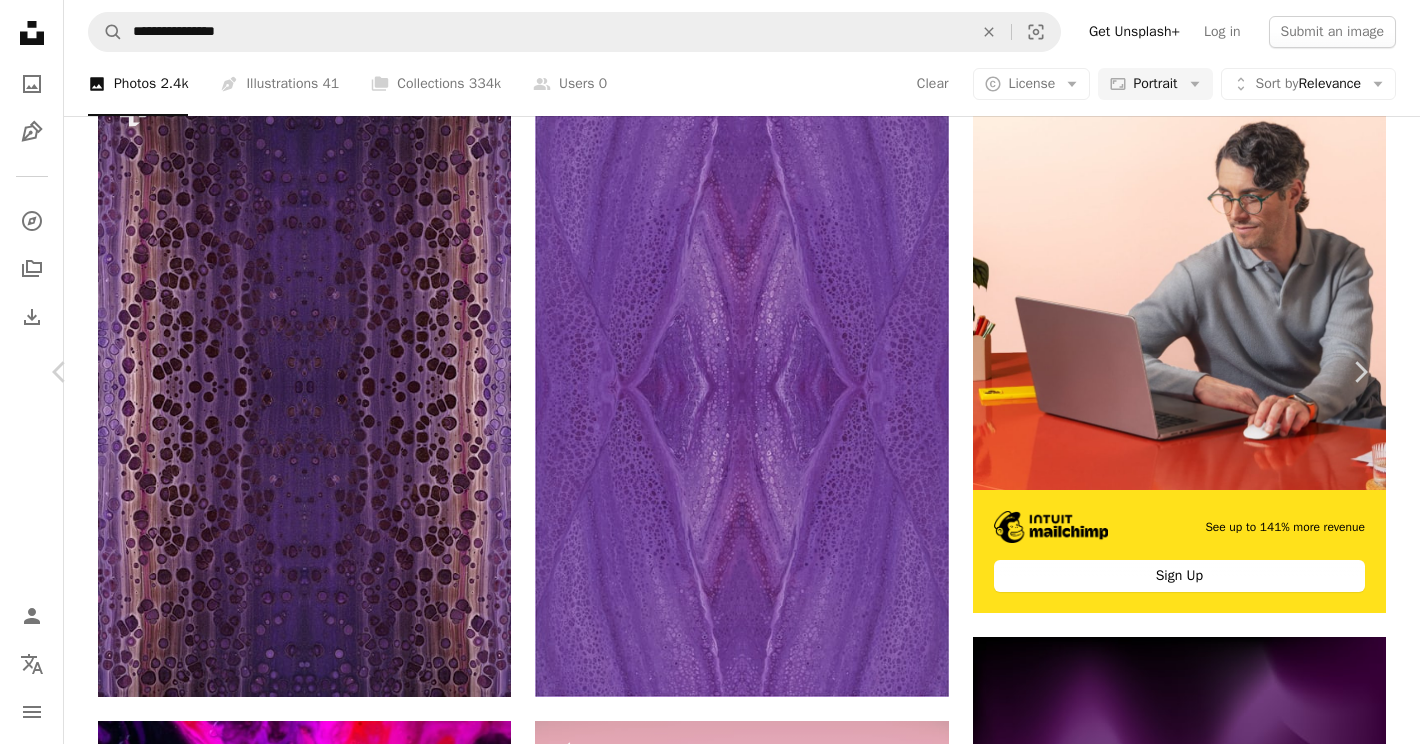 click on "Download free" at bounding box center (1171, 6214) 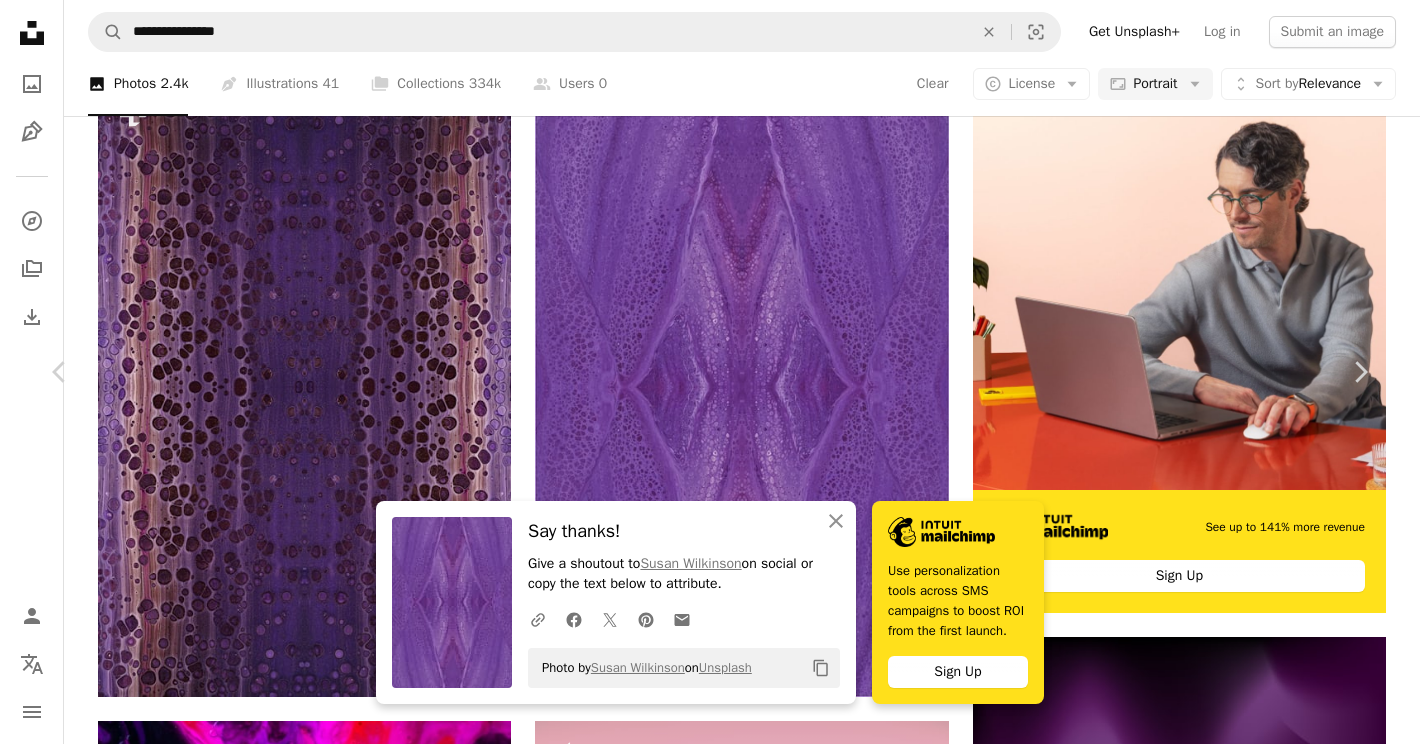 click on "An X shape" at bounding box center (20, 20) 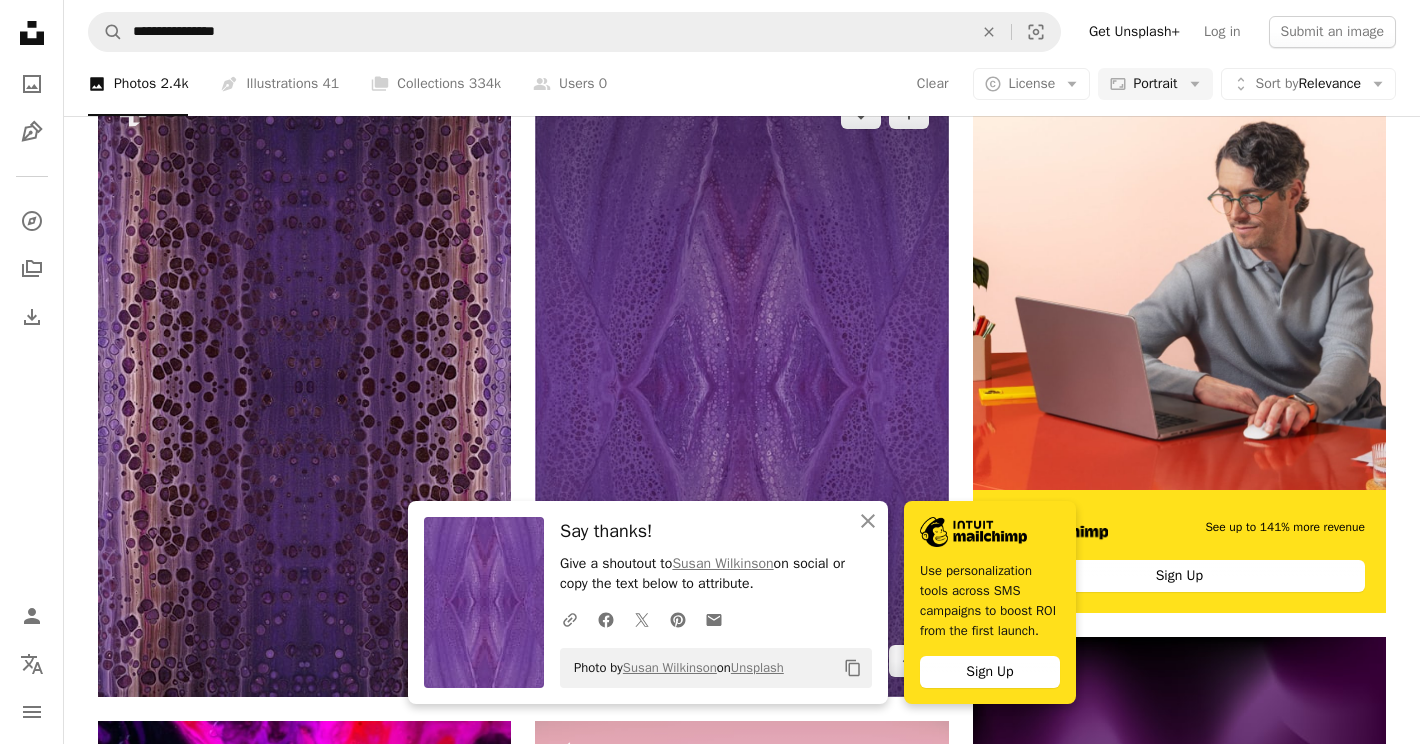 click at bounding box center (741, 387) 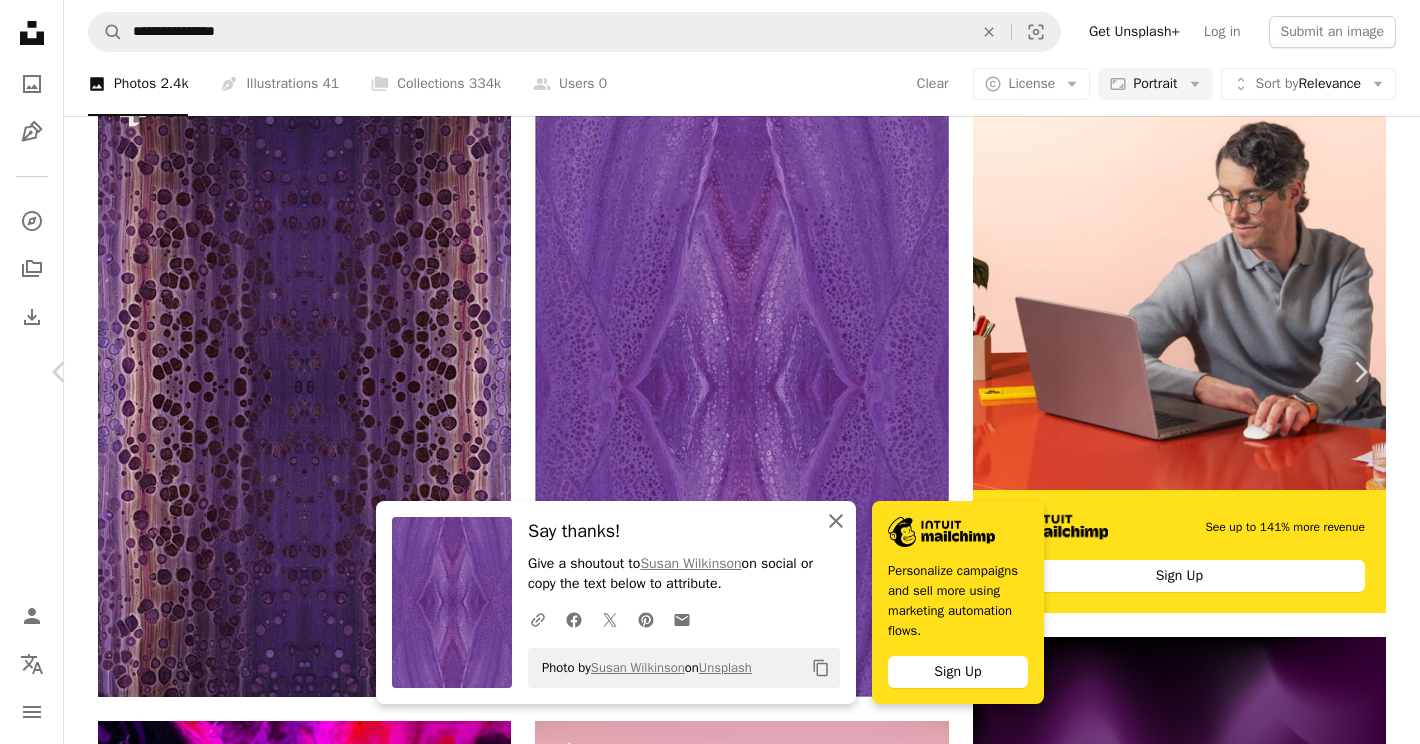 click on "An X shape" 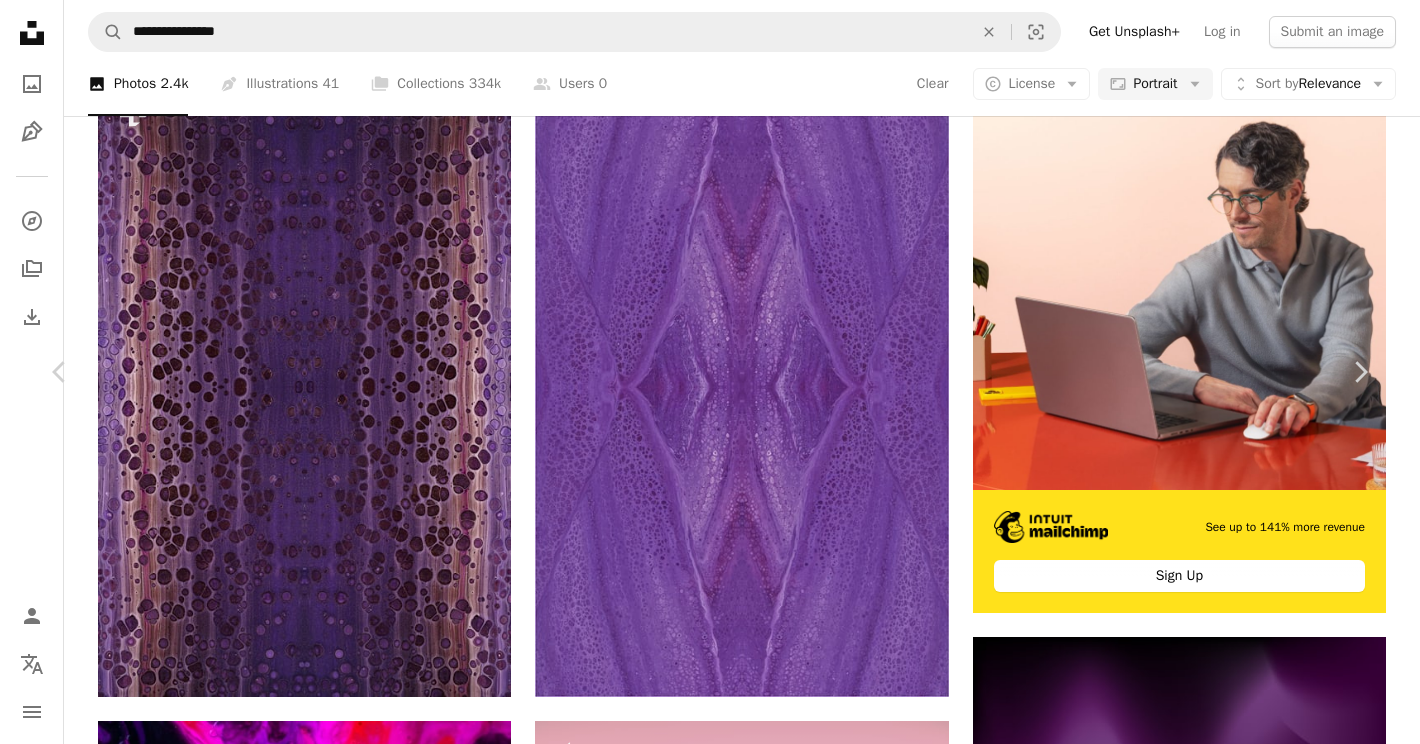 scroll, scrollTop: 1253, scrollLeft: 0, axis: vertical 